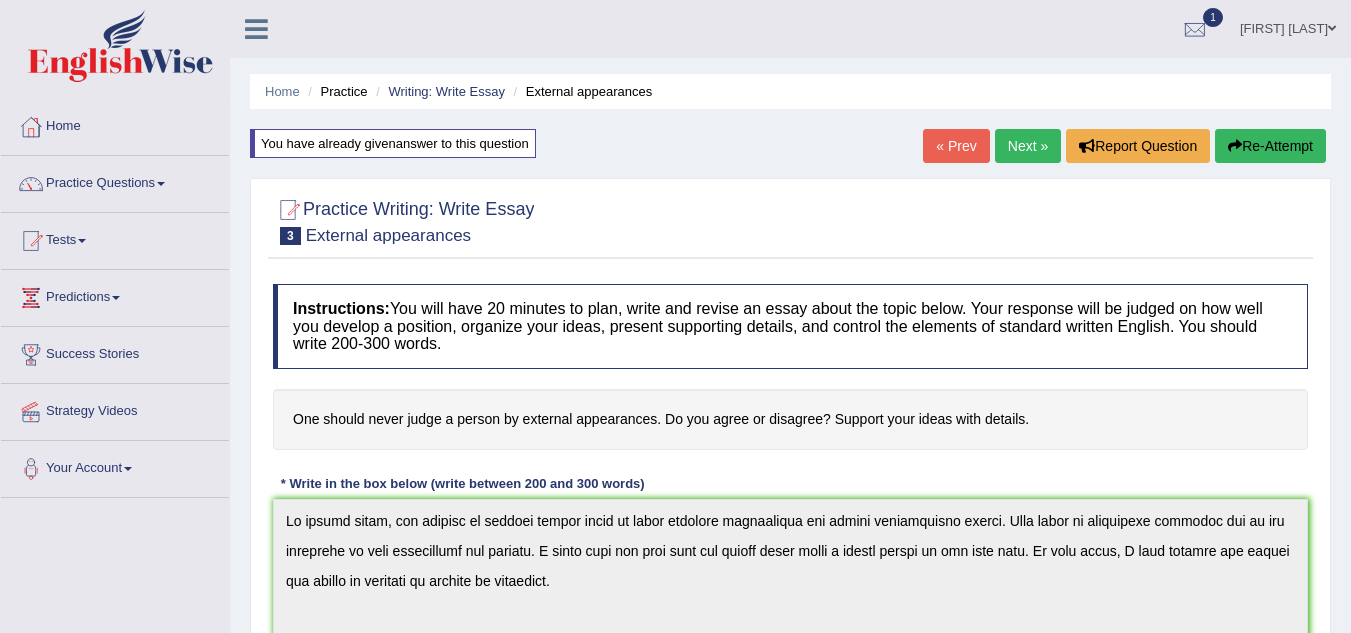 scroll, scrollTop: 369, scrollLeft: 0, axis: vertical 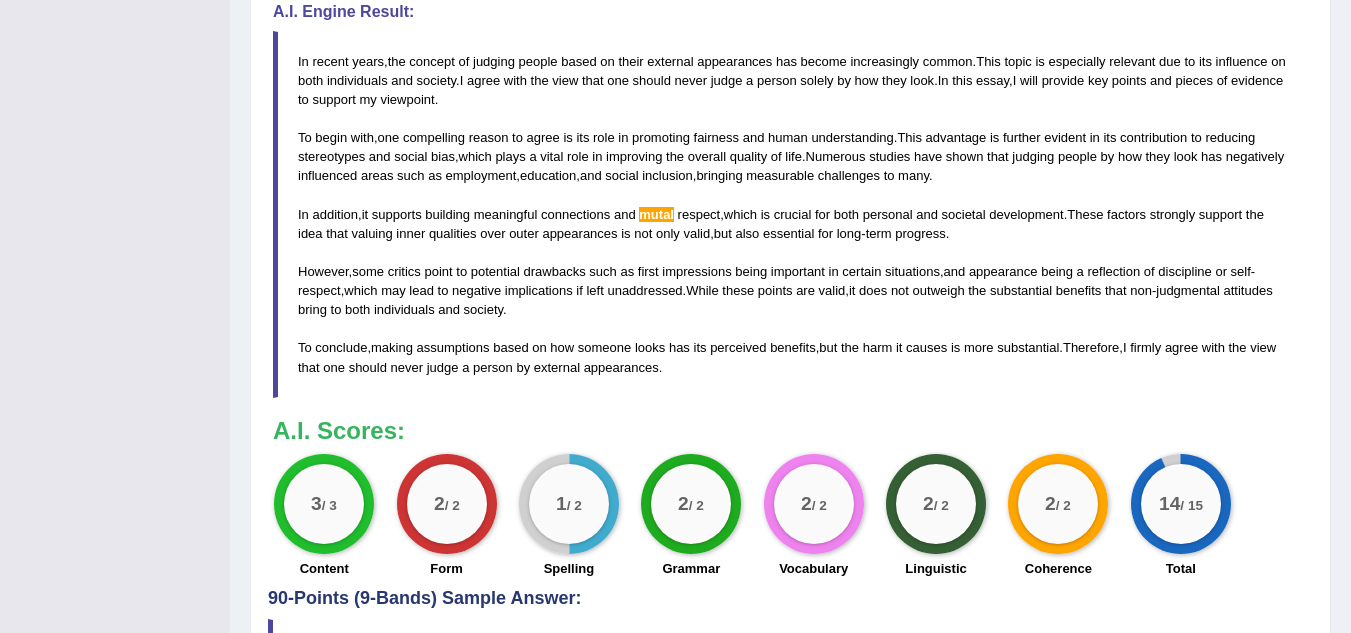 click on "In   recent   years ,  the   concept   of   judging   people   based   on   their   external   appearances   has   become   increasingly   common .  This   topic   is   especially   relevant   due   to   its   influence   on   both   individuals   and   society .  I   agree   with   the   view   that   one   should   never   judge   a   person   solely   by   how   they   look .  In   this   essay ,  I   will   provide   key   points   and   pieces   of   evidence   to   support   my   viewpoint . To   begin   with ,  one   compelling   reason   to   agree   is   its   role   in   promoting   fairness   and   human   understanding .  This   advantage   is   further   evident   in   its   contribution   to   reducing   stereotypes   and   social   bias ,  which   plays   a   vital   role   in   improving   the   overall   quality   of   life .  Numerous   studies   have   shown   that   judging   people   by   how   they   look   has   negatively   influenced   areas   such   as   employment ,  education ," at bounding box center (790, 214) 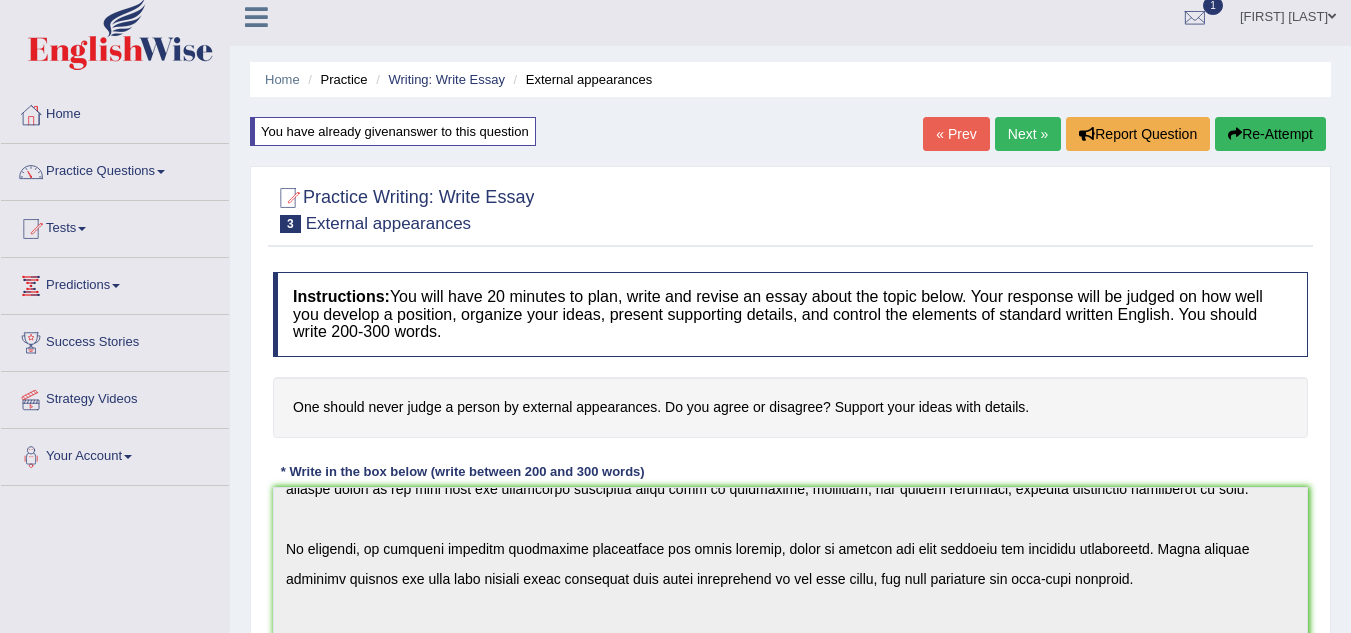 scroll, scrollTop: 0, scrollLeft: 0, axis: both 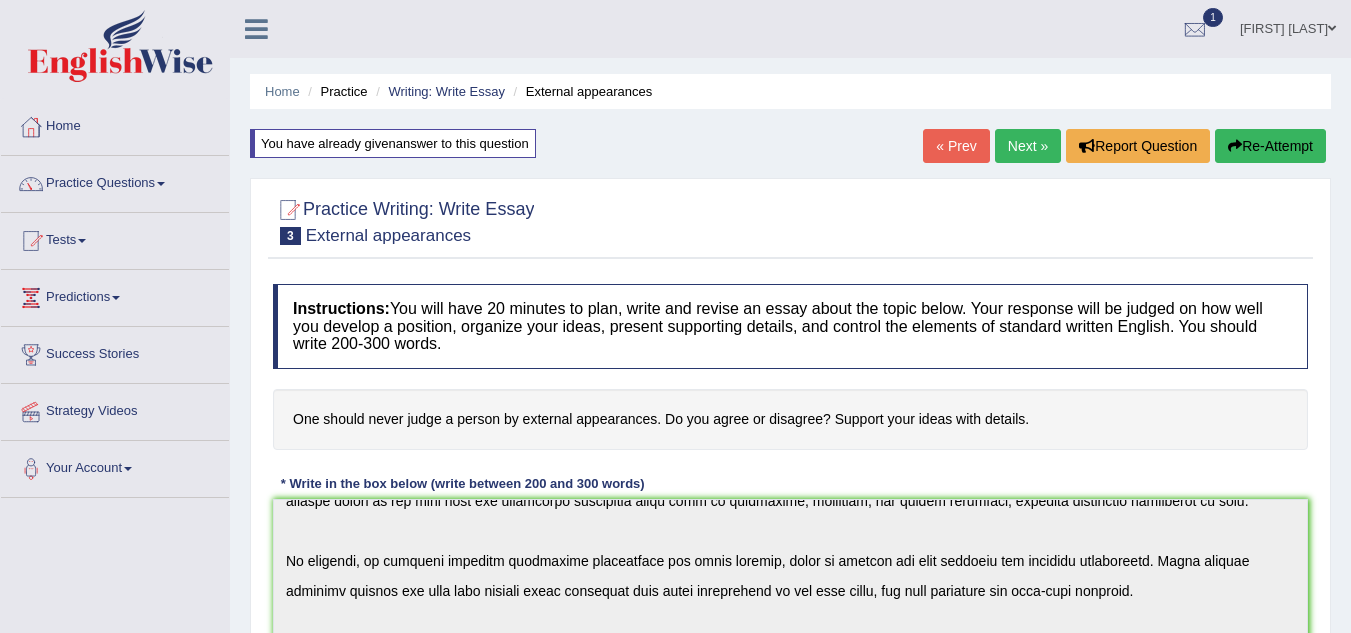 click on "Next »" at bounding box center (1028, 146) 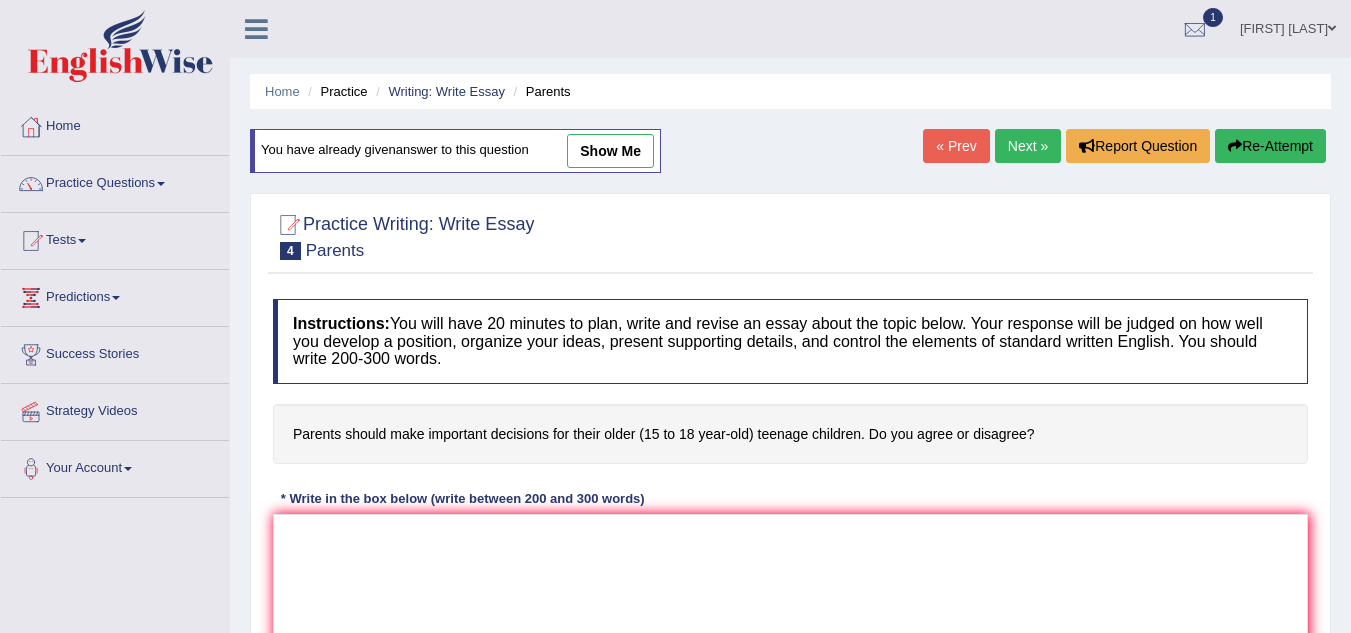 scroll, scrollTop: 0, scrollLeft: 0, axis: both 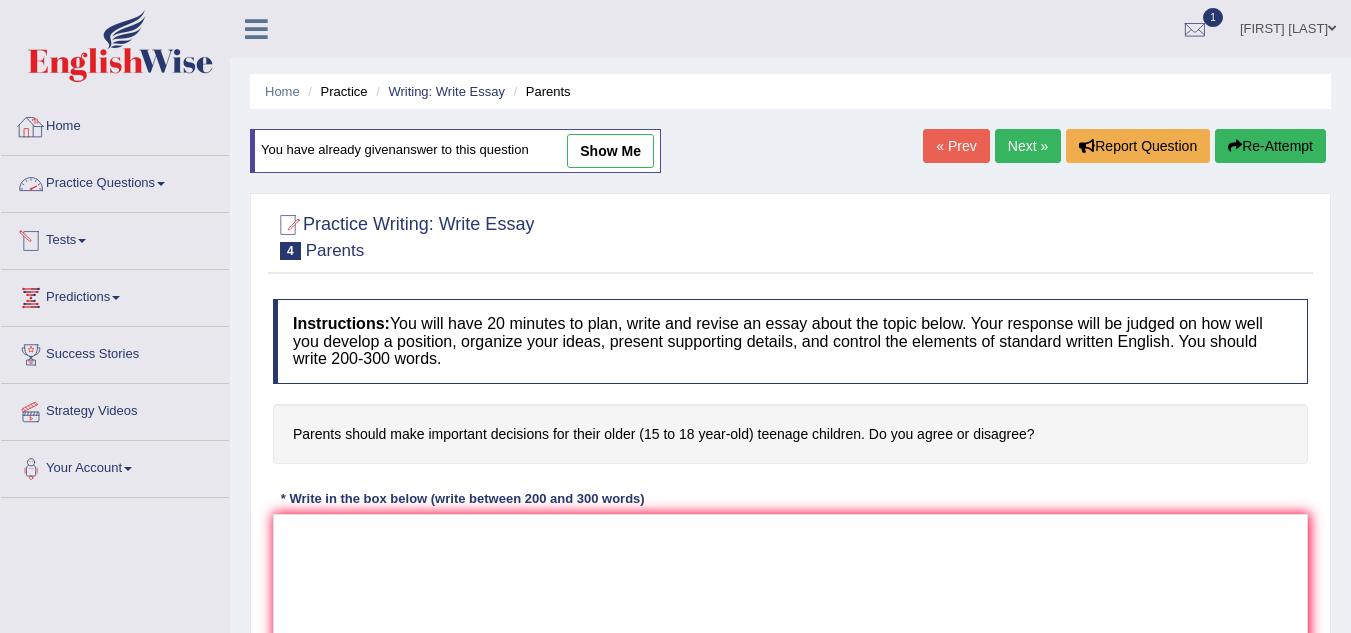 click on "Practice Questions" at bounding box center [115, 181] 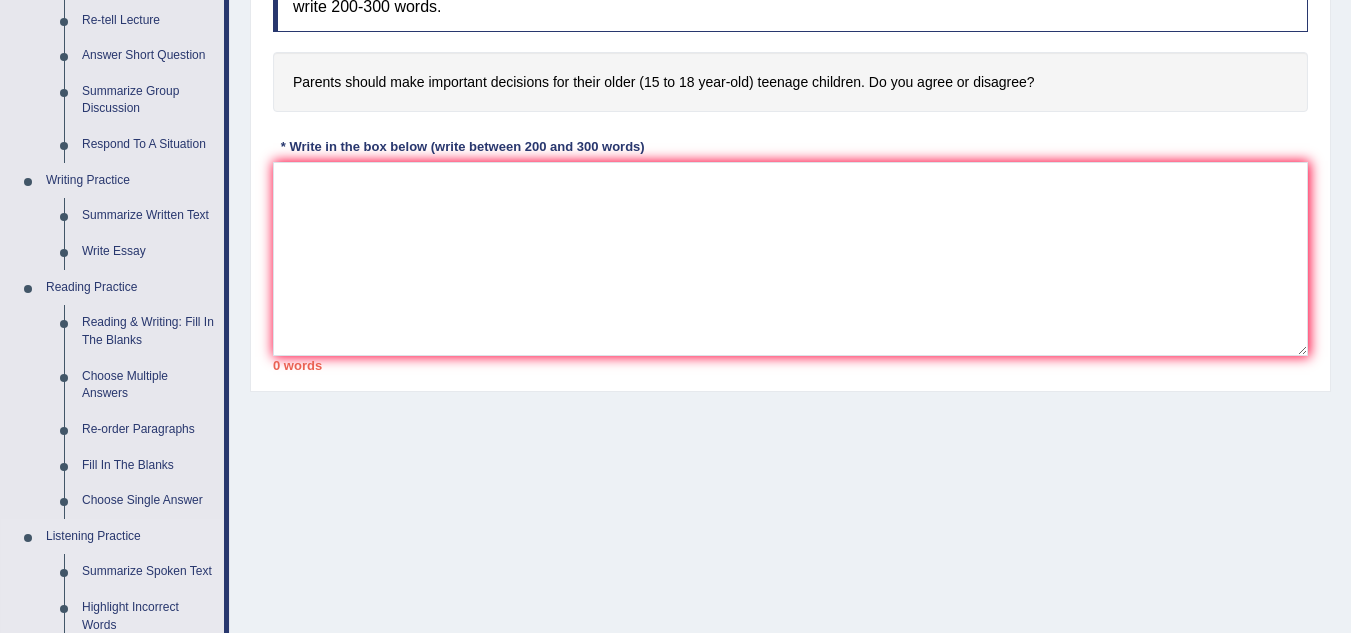 scroll, scrollTop: 351, scrollLeft: 0, axis: vertical 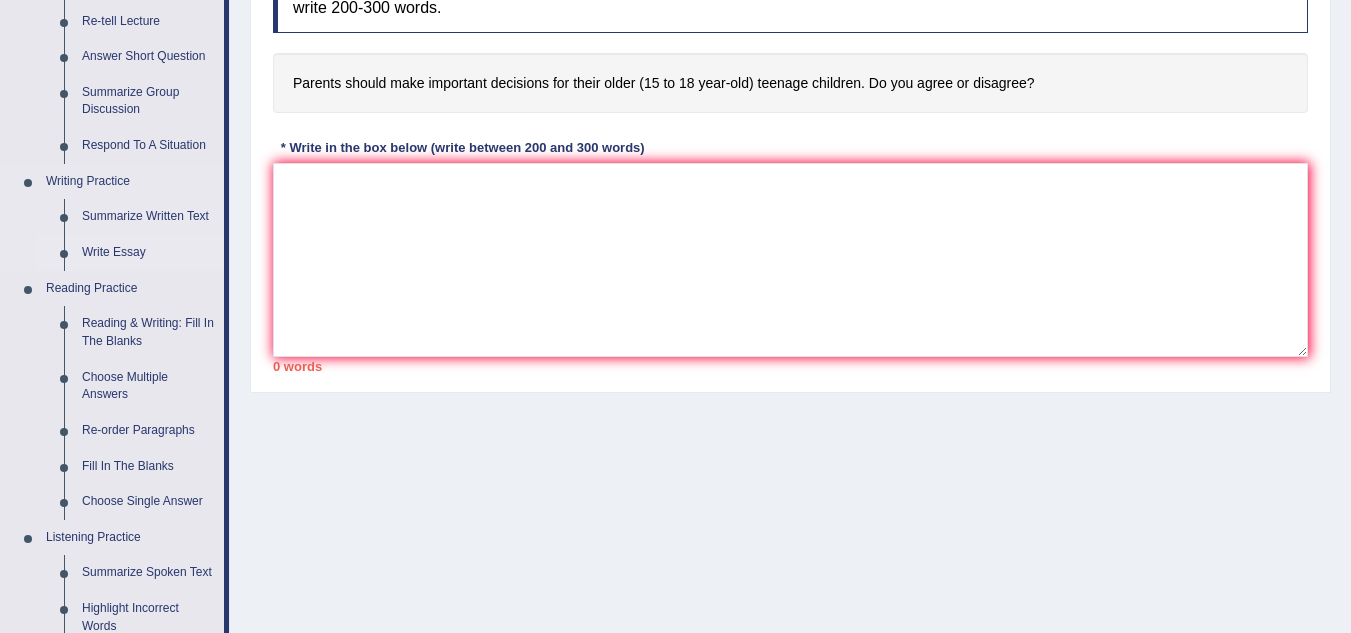 click on "Write Essay" at bounding box center (148, 253) 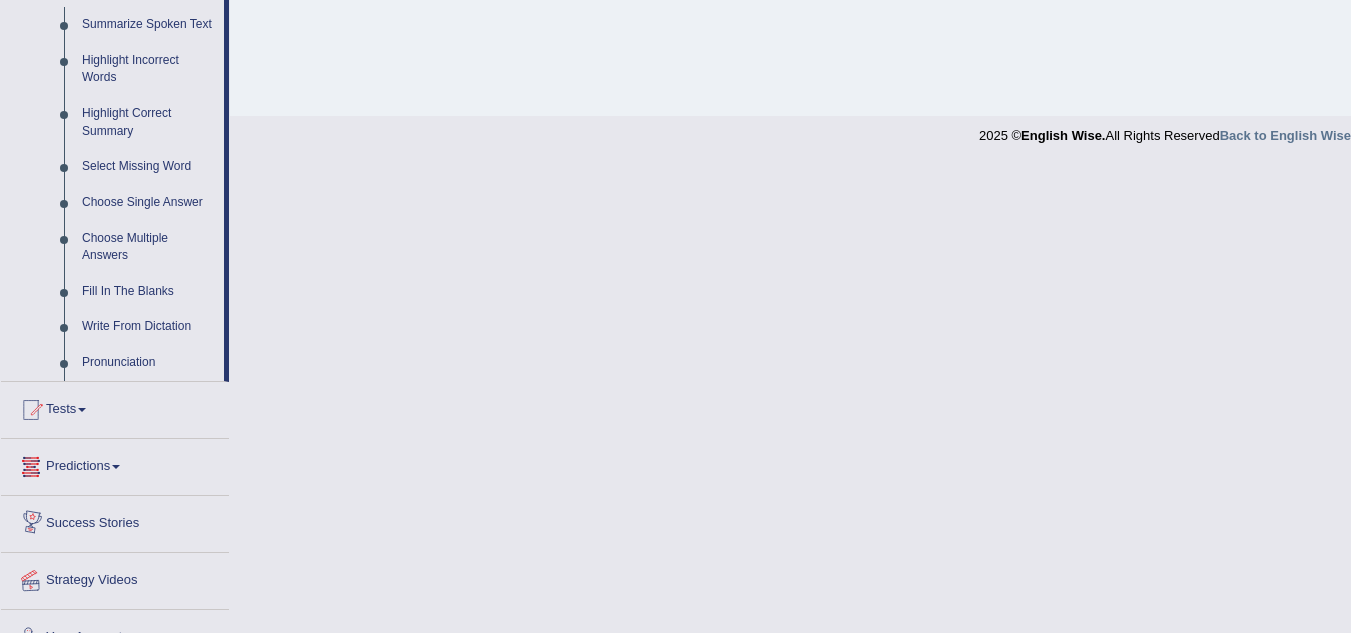scroll, scrollTop: 864, scrollLeft: 0, axis: vertical 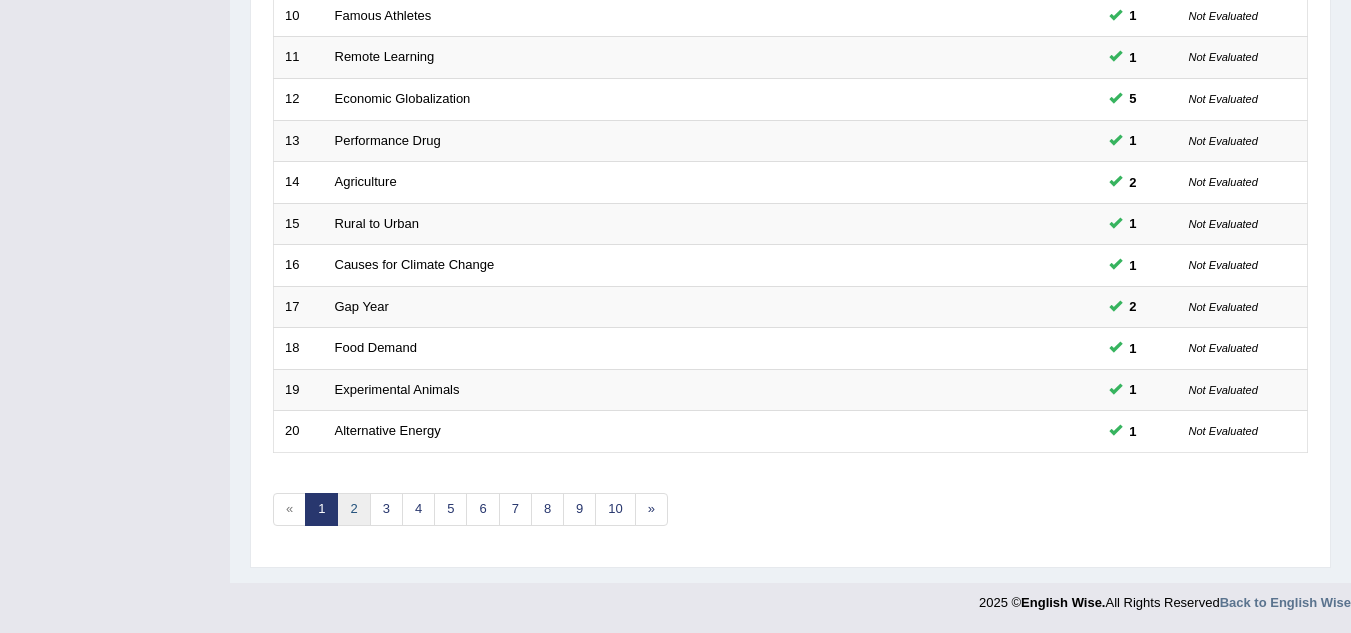 click on "2" at bounding box center [353, 509] 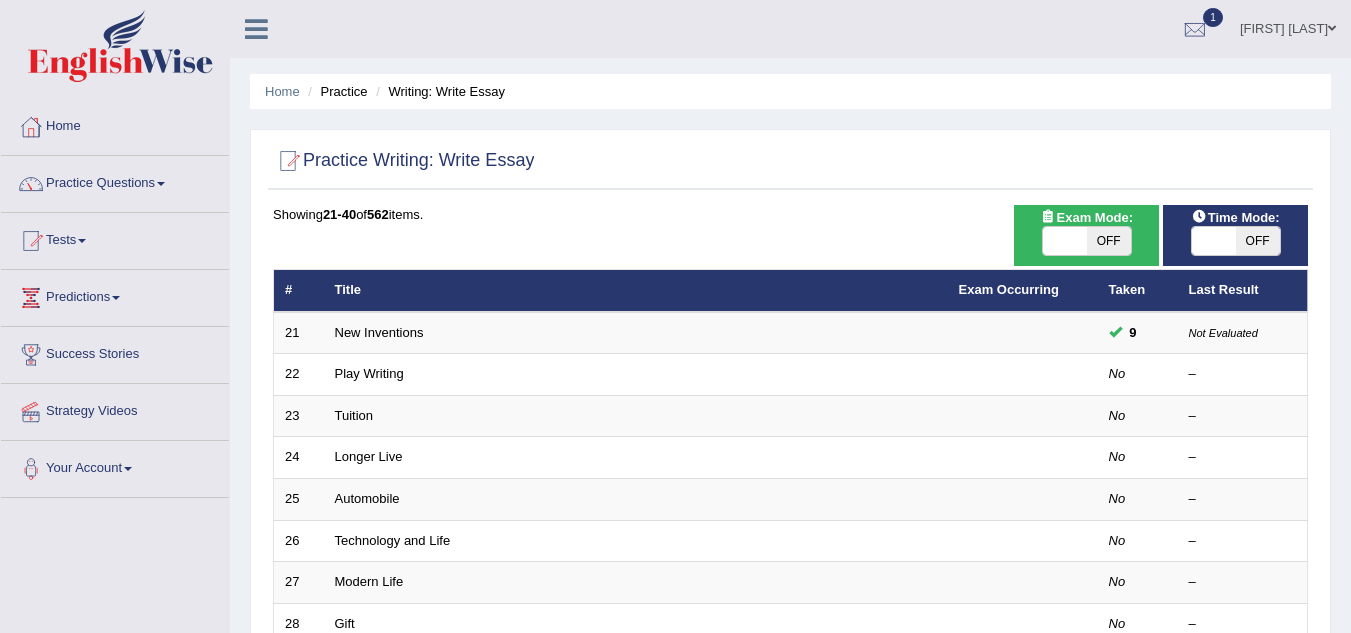 scroll, scrollTop: 0, scrollLeft: 0, axis: both 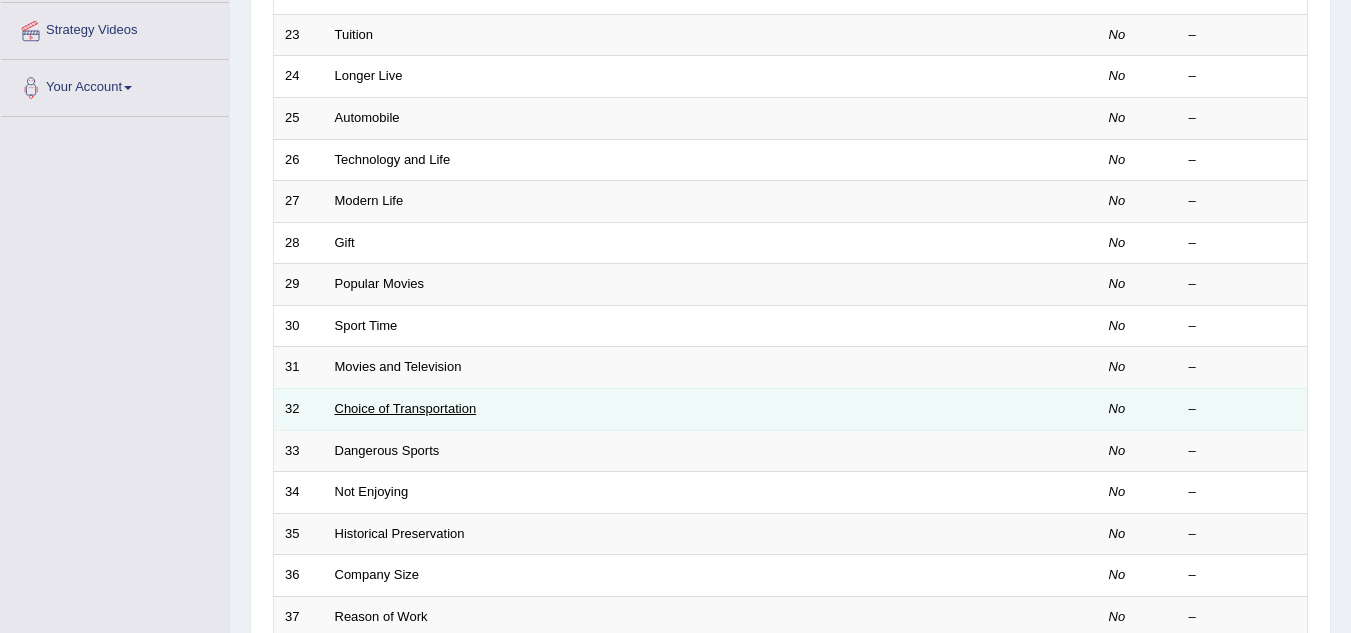 click on "Choice of Transportation" at bounding box center (406, 408) 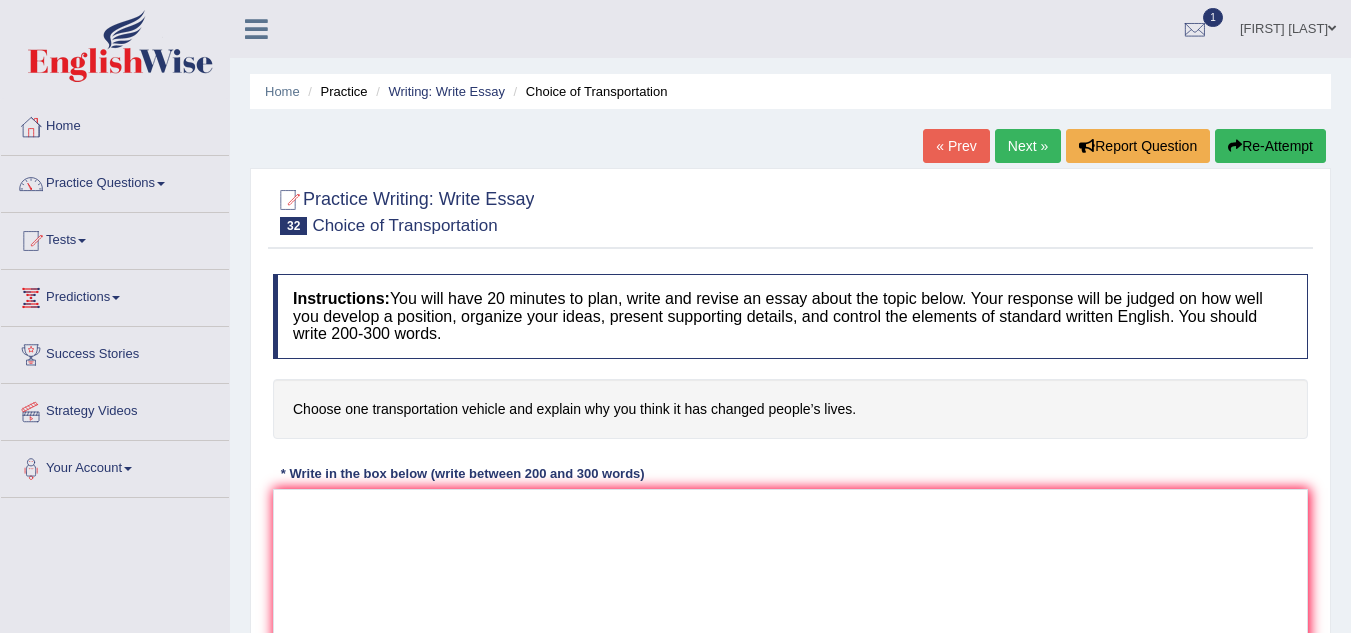 scroll, scrollTop: 0, scrollLeft: 0, axis: both 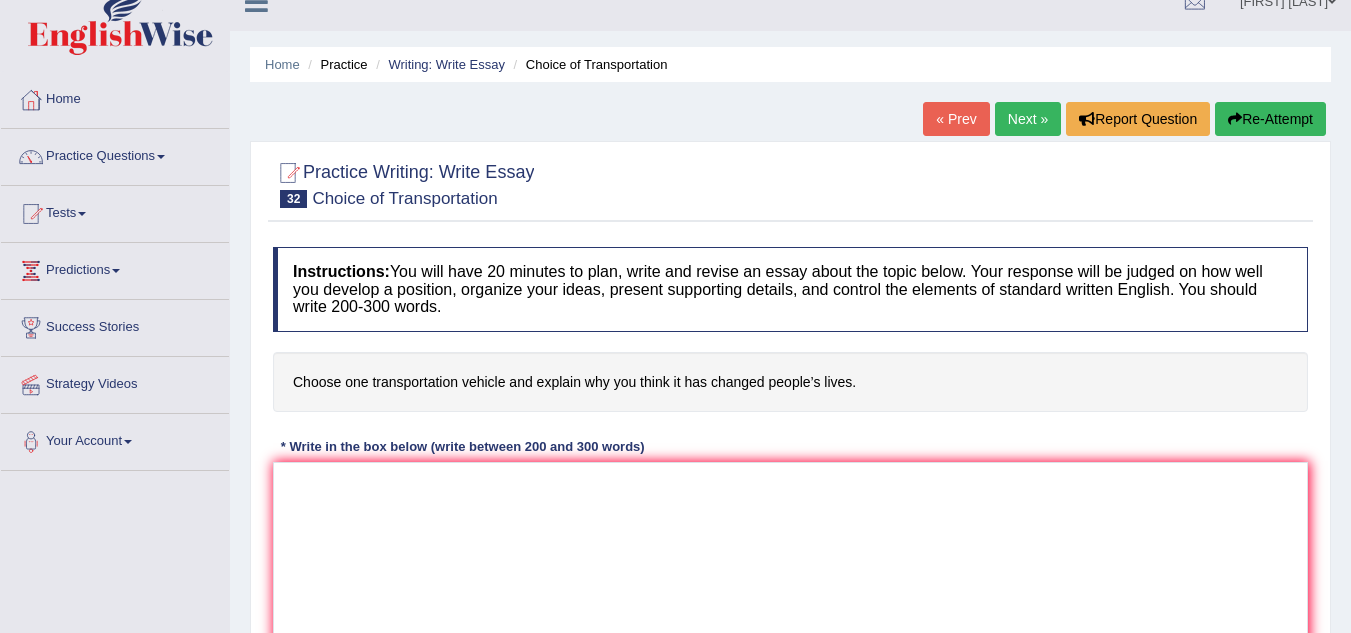 click on "Practice Questions" at bounding box center (115, 154) 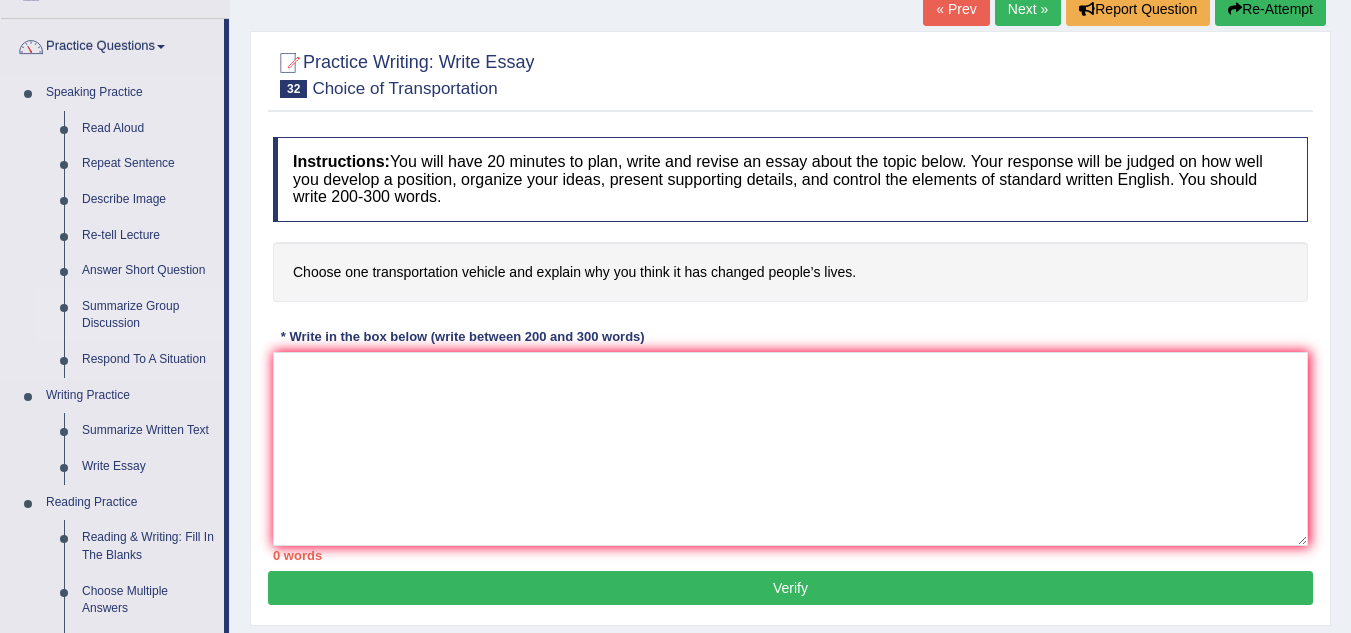 scroll, scrollTop: 138, scrollLeft: 0, axis: vertical 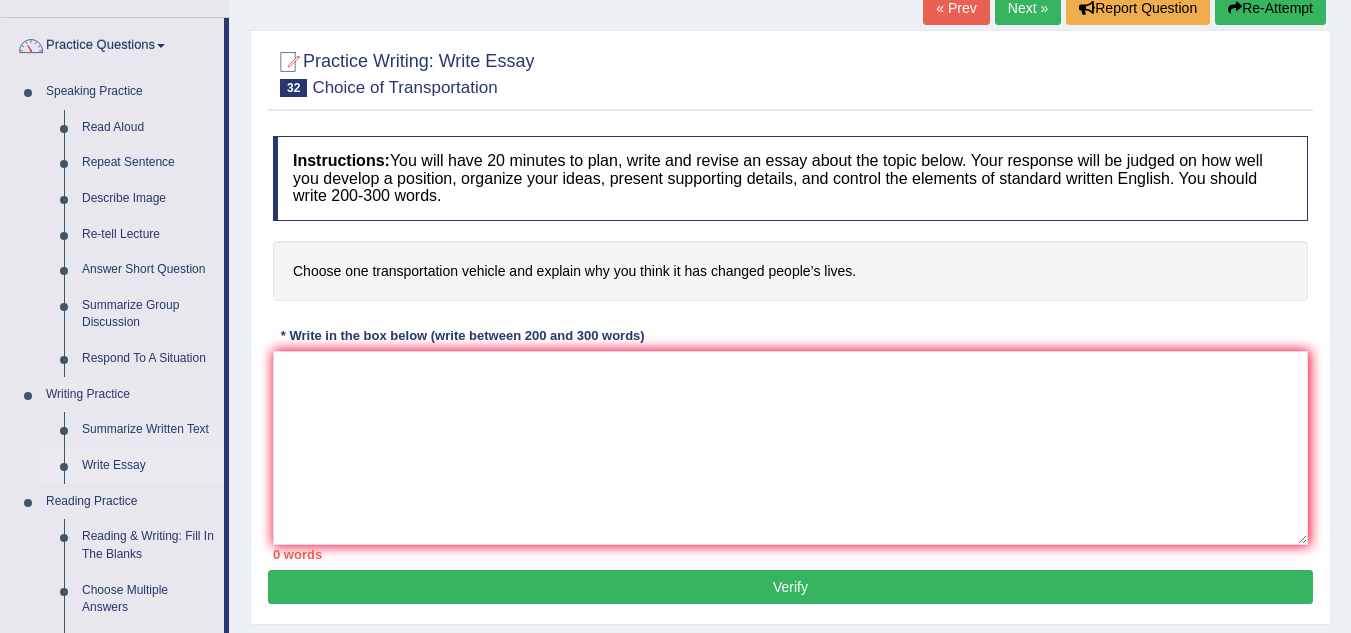 click on "Write Essay" at bounding box center (148, 466) 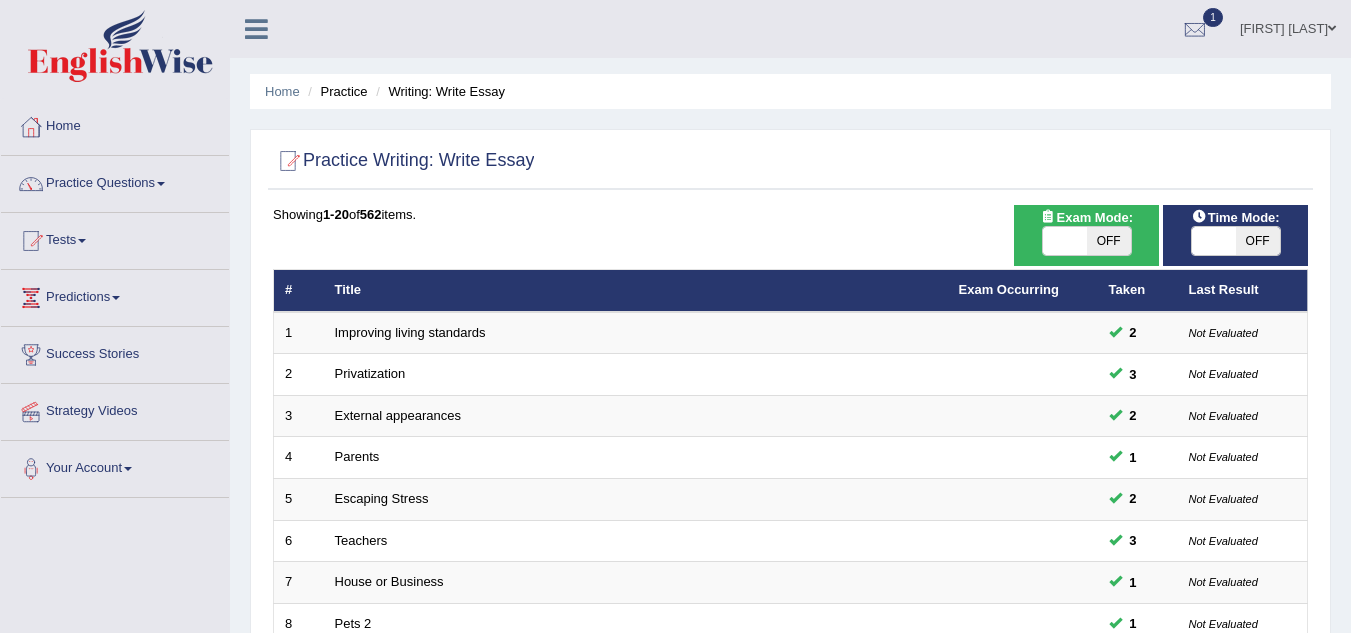 scroll, scrollTop: 691, scrollLeft: 0, axis: vertical 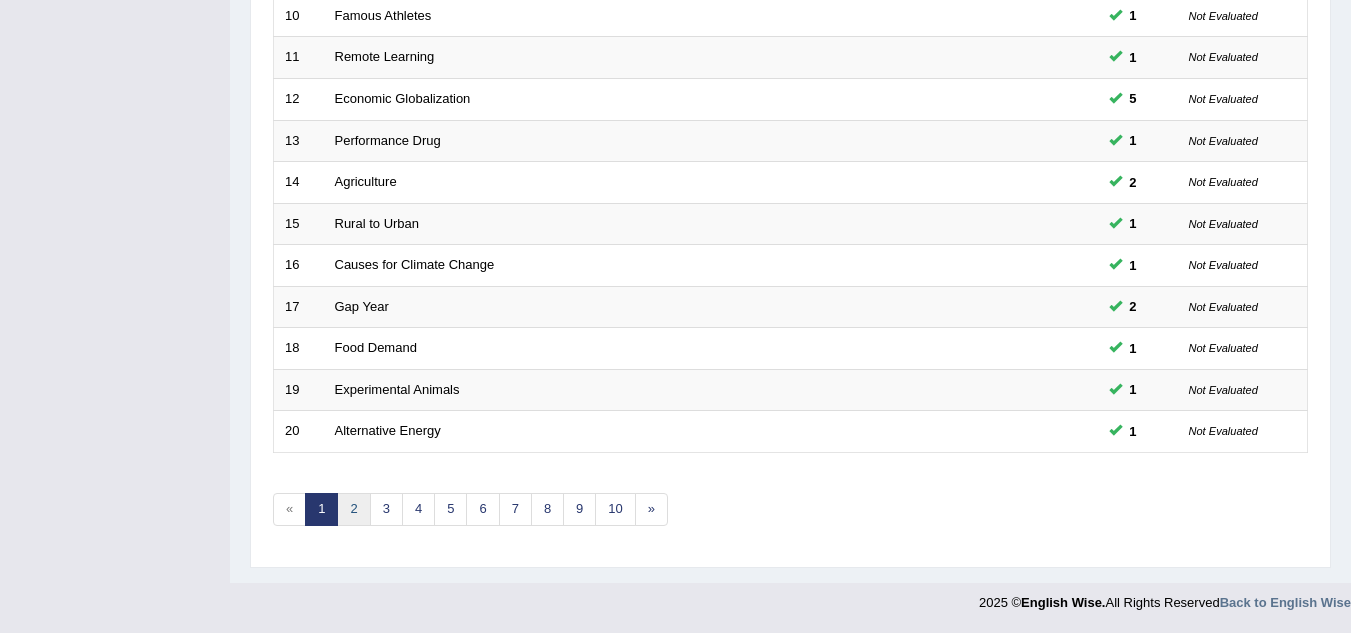 click on "2" at bounding box center [353, 509] 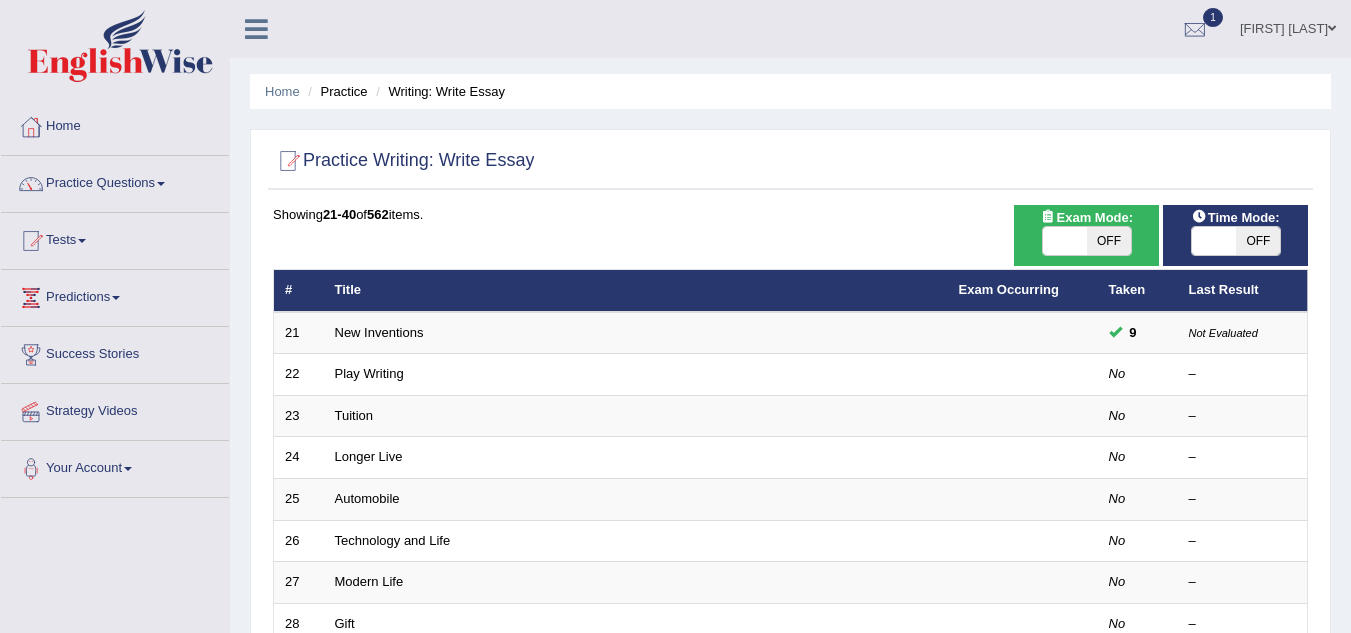 scroll, scrollTop: 0, scrollLeft: 0, axis: both 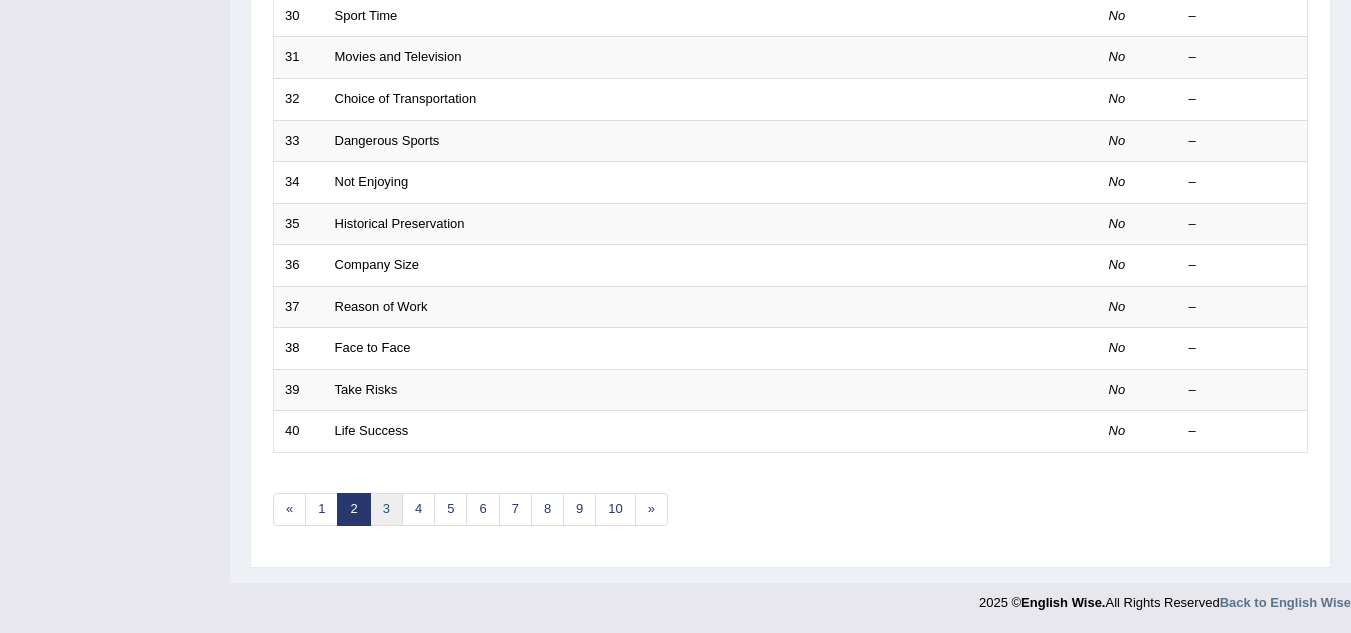 click on "3" at bounding box center [386, 509] 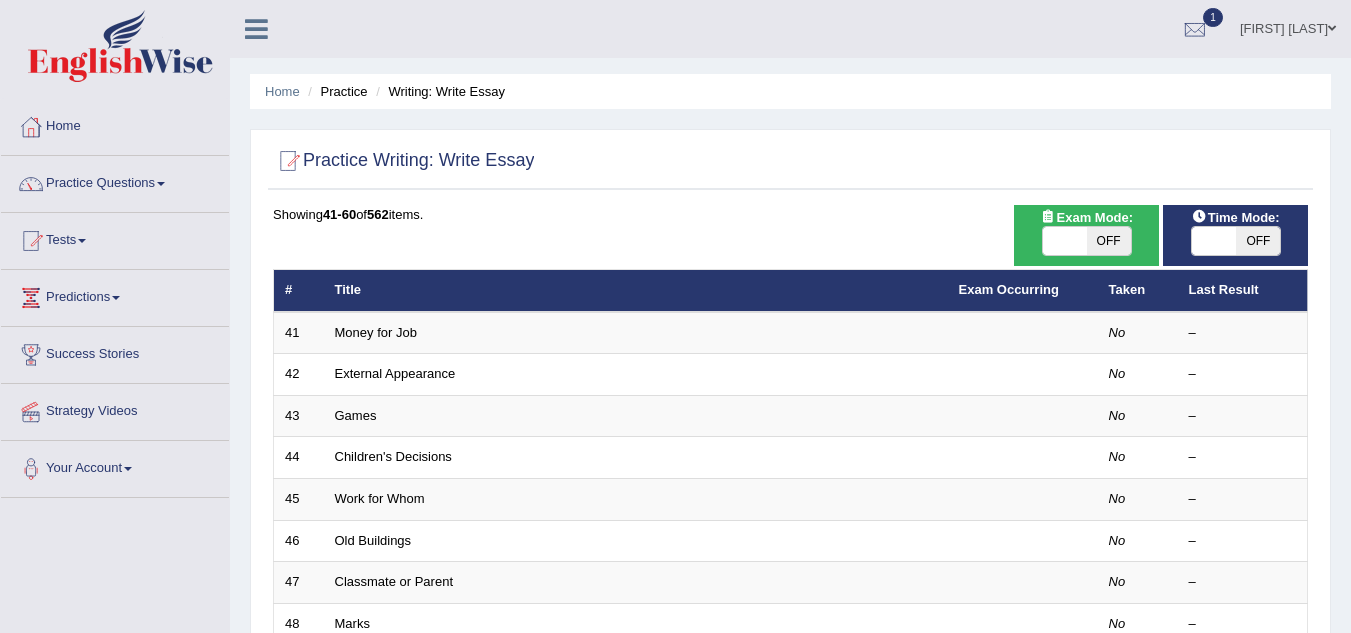 scroll, scrollTop: 0, scrollLeft: 0, axis: both 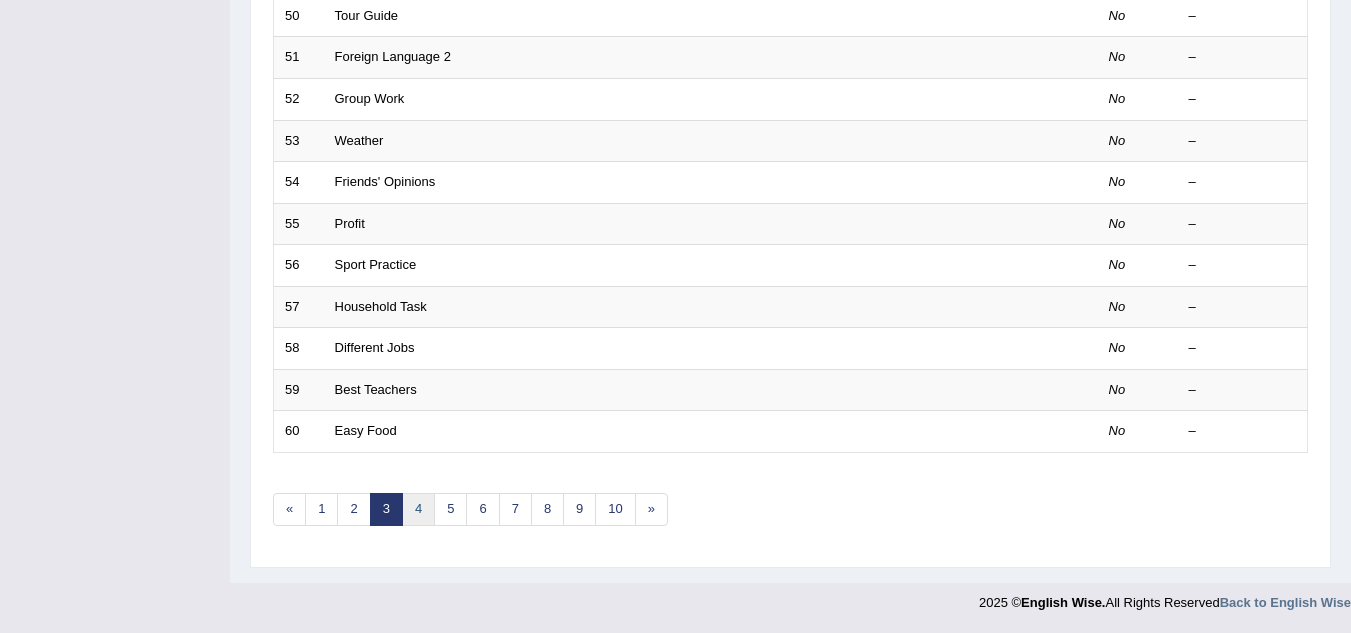 click on "4" at bounding box center (418, 509) 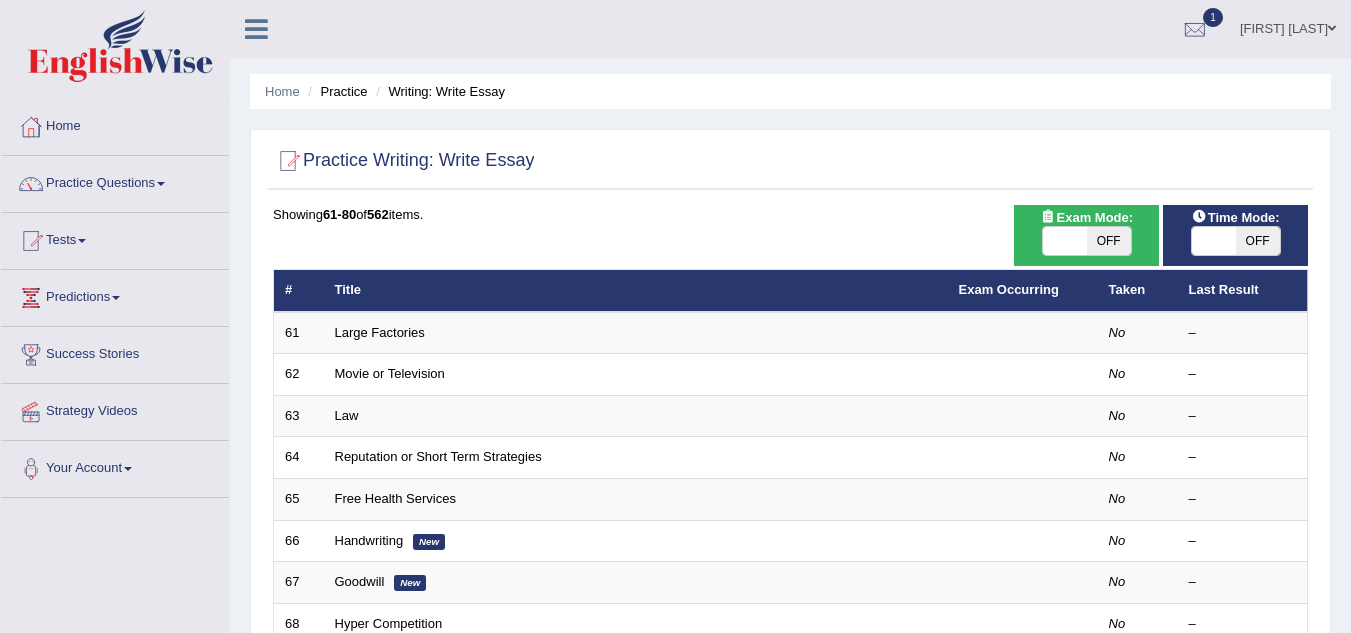 scroll, scrollTop: 0, scrollLeft: 0, axis: both 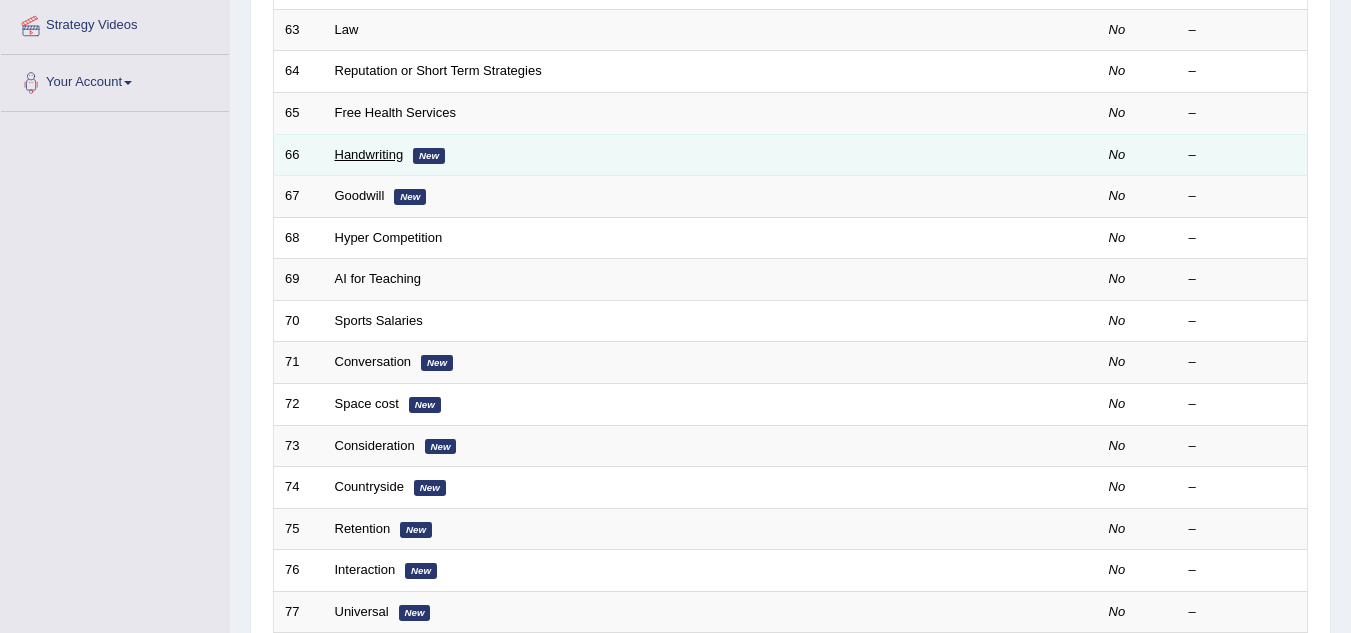 click on "Handwriting" at bounding box center (369, 154) 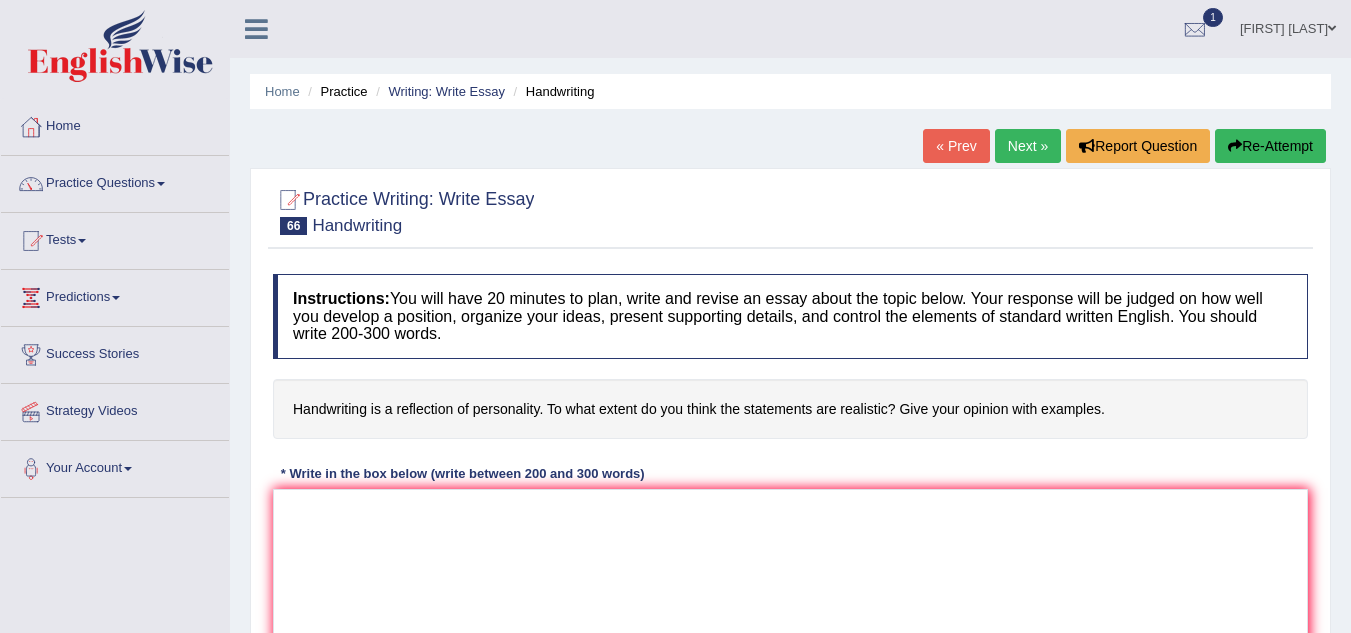 scroll, scrollTop: 0, scrollLeft: 0, axis: both 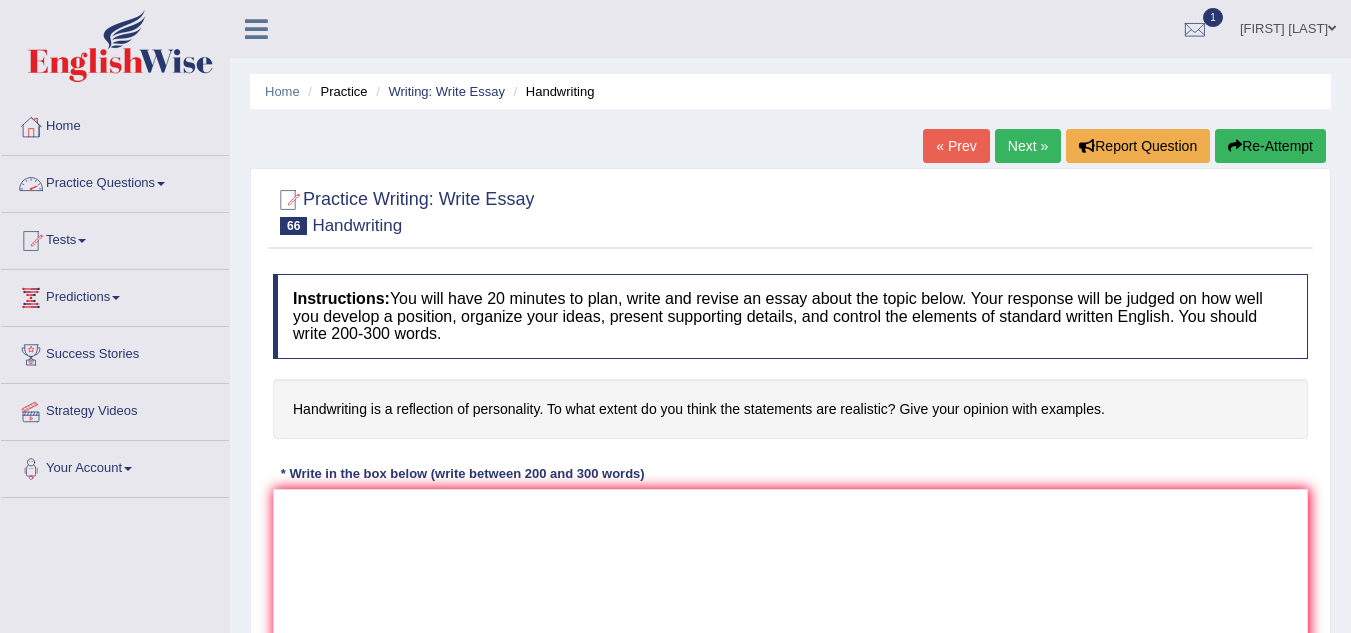 click on "Practice Questions" at bounding box center (115, 181) 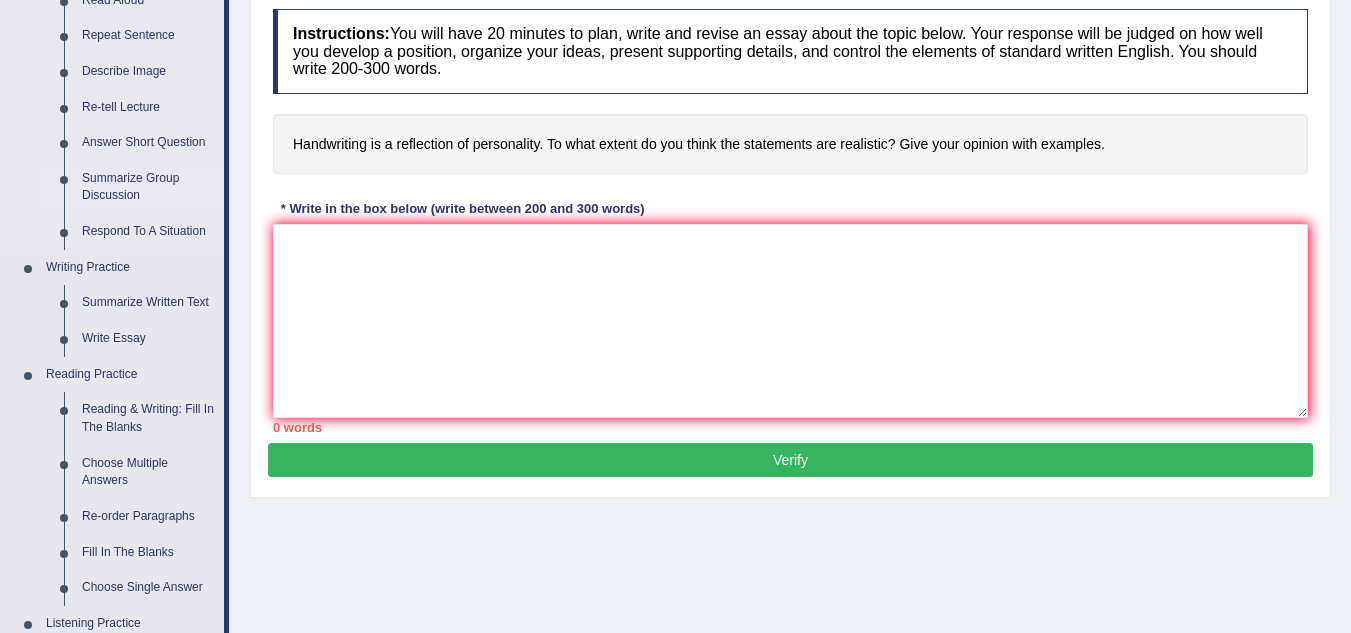 scroll, scrollTop: 268, scrollLeft: 0, axis: vertical 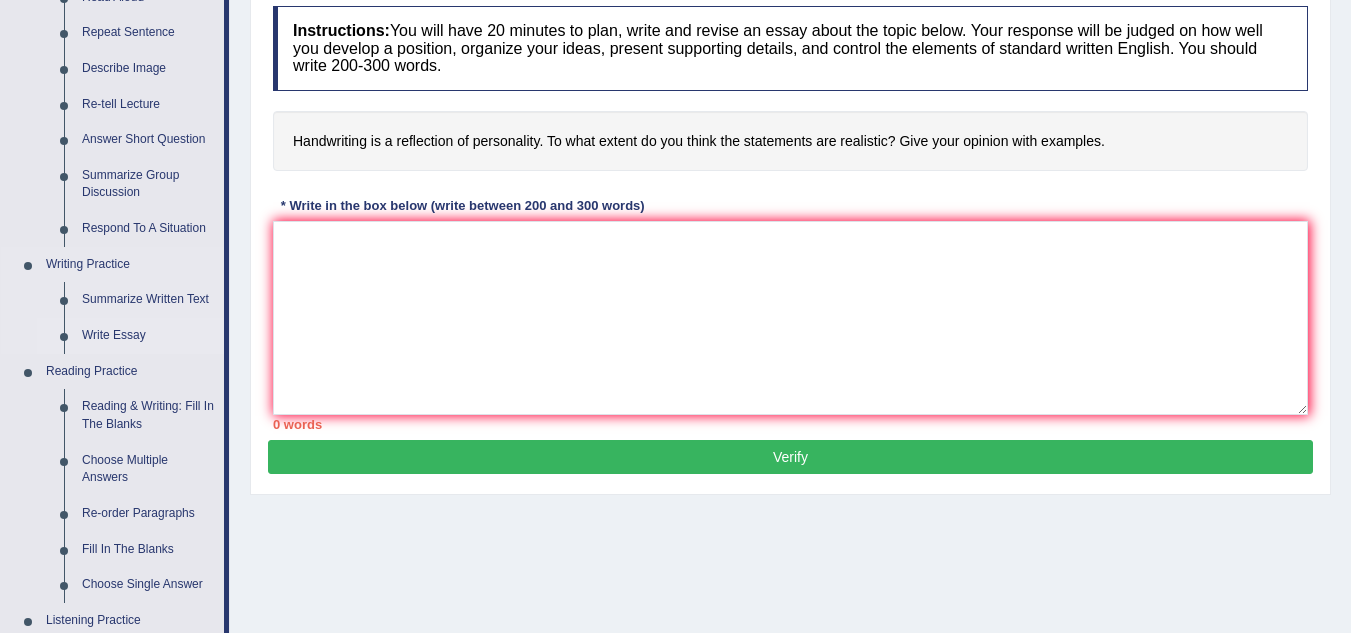 click on "Write Essay" at bounding box center (148, 336) 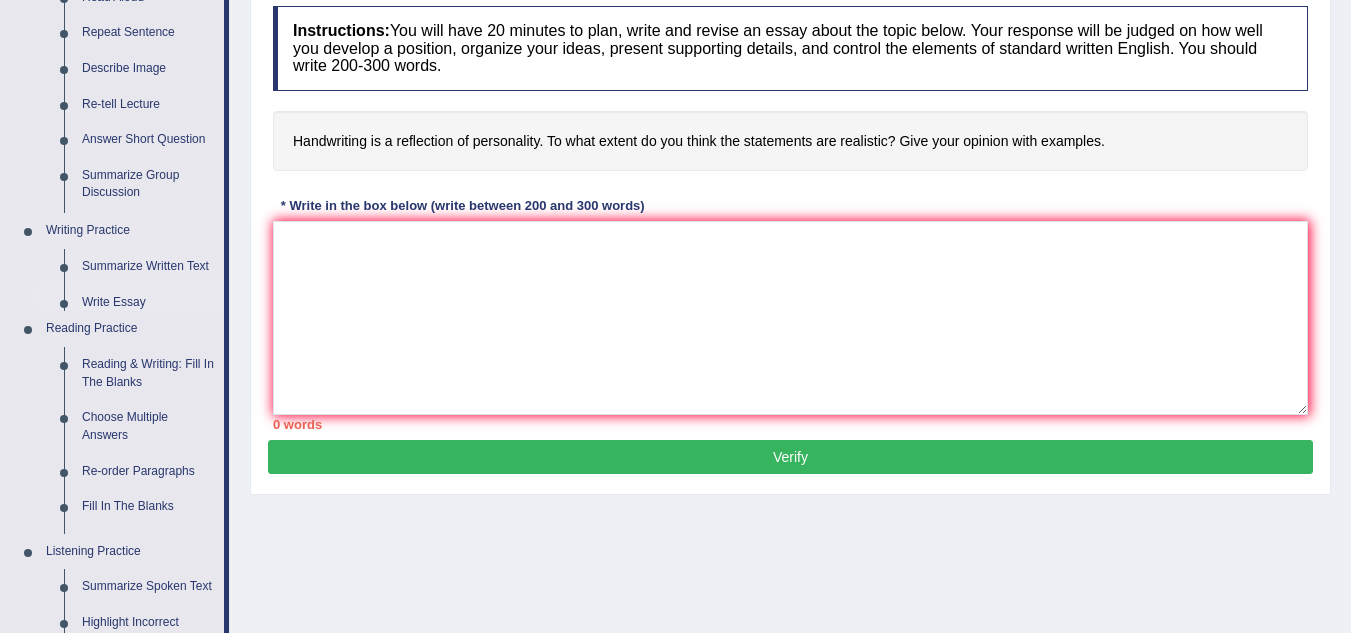 click on "Speaking Practice Read Aloud
Repeat Sentence
Describe Image
Re-tell Lecture
Answer Short Question
Summarize Group Discussion
Respond To A Situation
Writing Practice  Summarize Written Text
Write Essay
Reading Practice  Reading & Writing: Fill In The Blanks
Choose Multiple Answers
Re-order Paragraphs
Fill In The Blanks
Choose Single Answer
Listening Practice  Summarize Spoken Text
Highlight Incorrect Words
Highlight Correct Summary
Select Missing Word
Choose Single Answer
Choose Multiple Answers
Fill In The Blanks
Write From Dictation
Pronunciation" at bounding box center (112, 408) 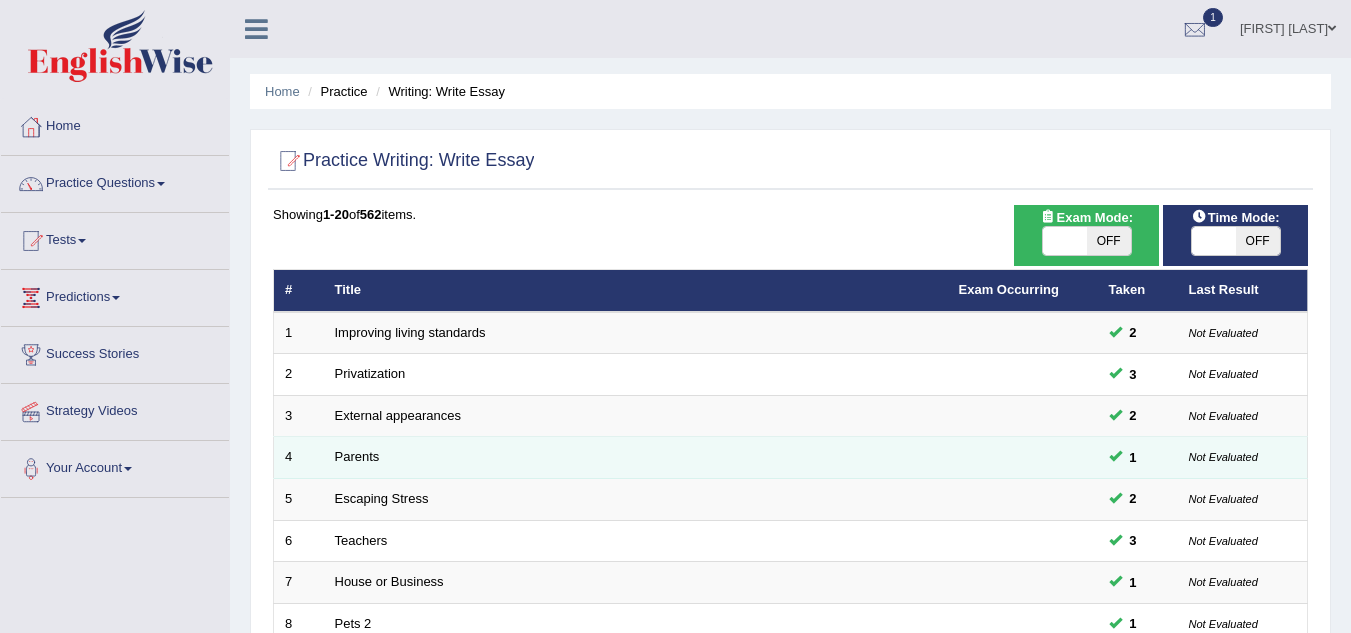 scroll, scrollTop: 0, scrollLeft: 0, axis: both 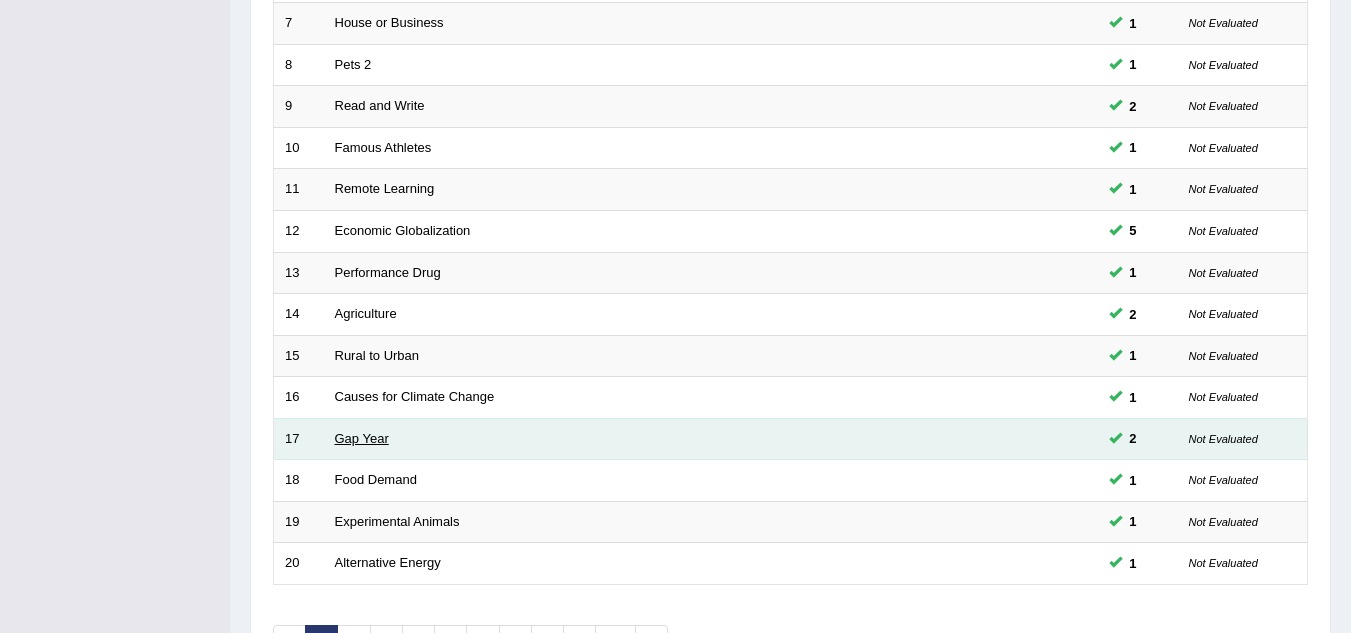 click on "Gap Year" at bounding box center [362, 438] 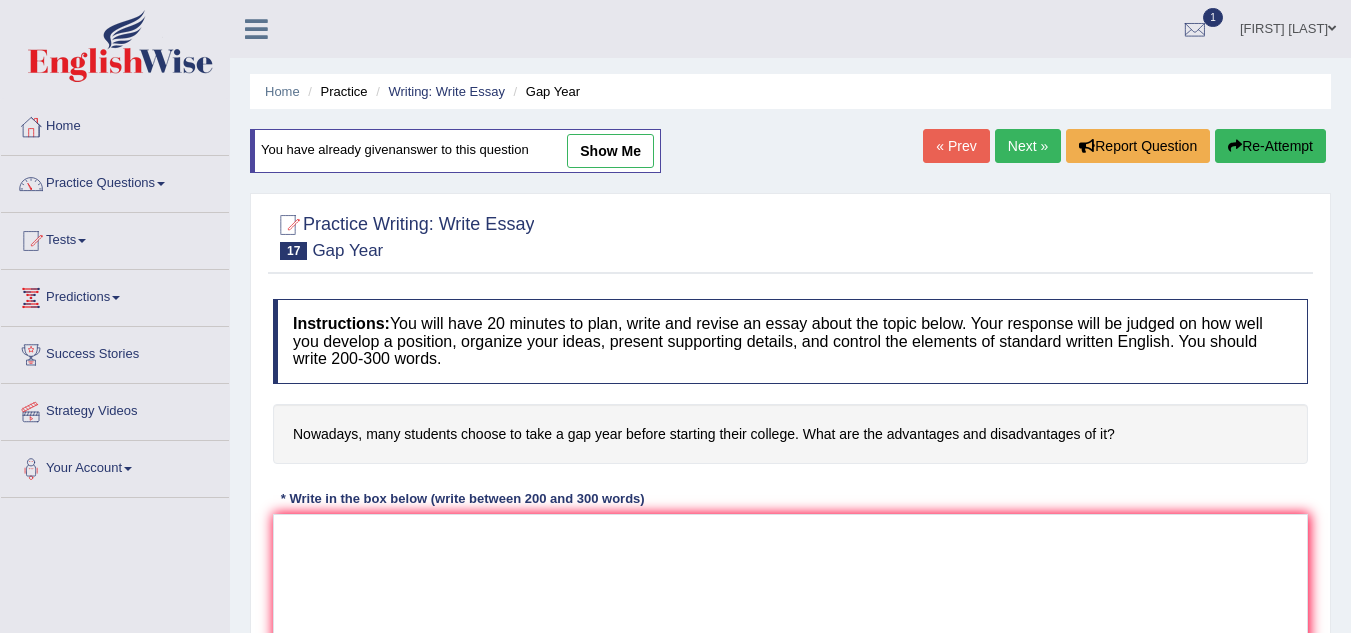 scroll, scrollTop: 0, scrollLeft: 0, axis: both 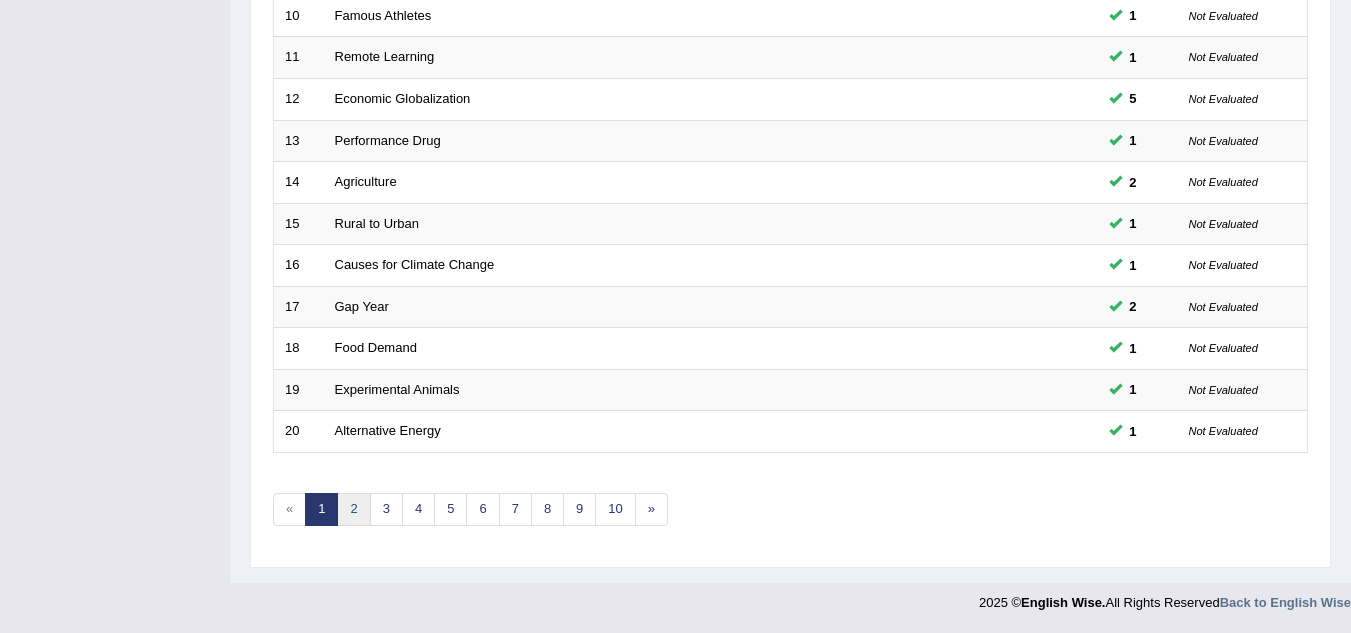 click on "2" at bounding box center (353, 509) 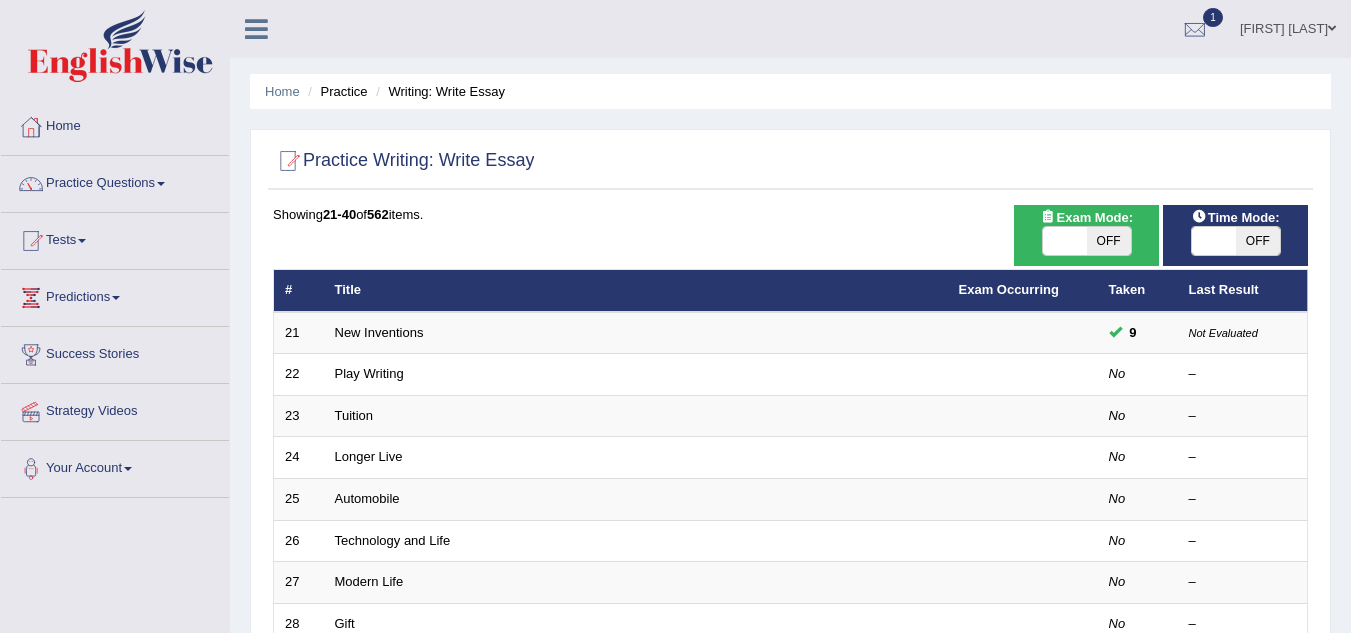 scroll, scrollTop: 34, scrollLeft: 0, axis: vertical 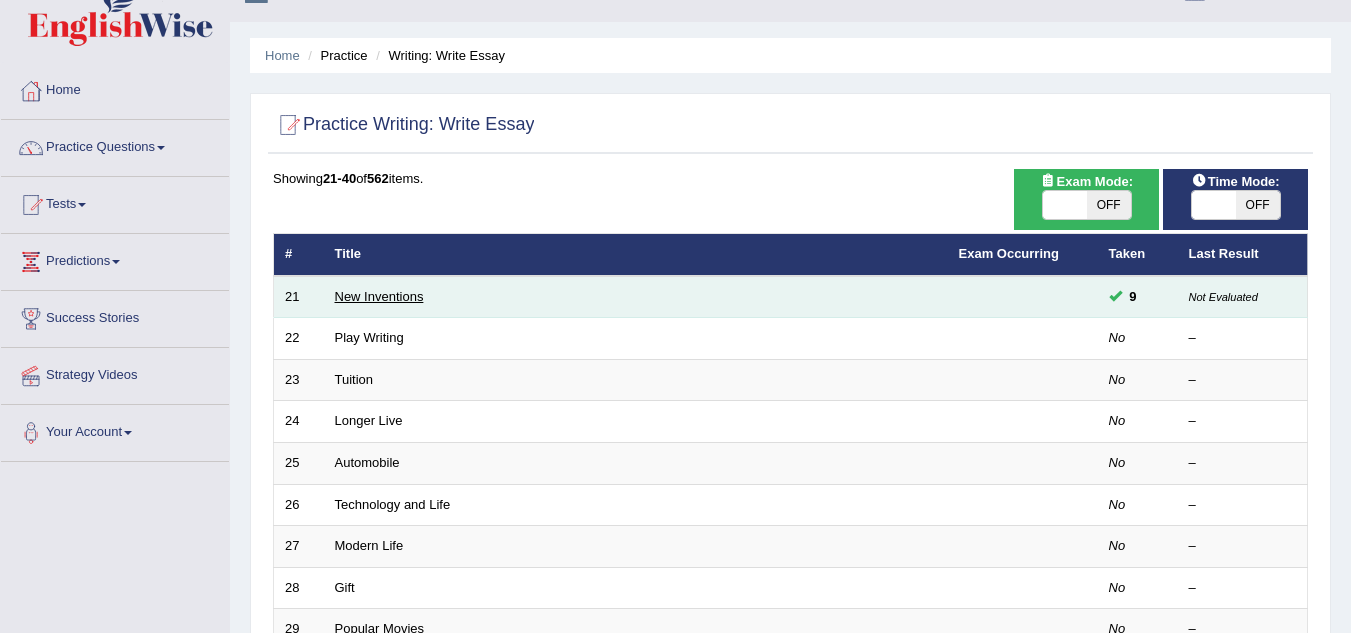 click on "New Inventions" at bounding box center [379, 296] 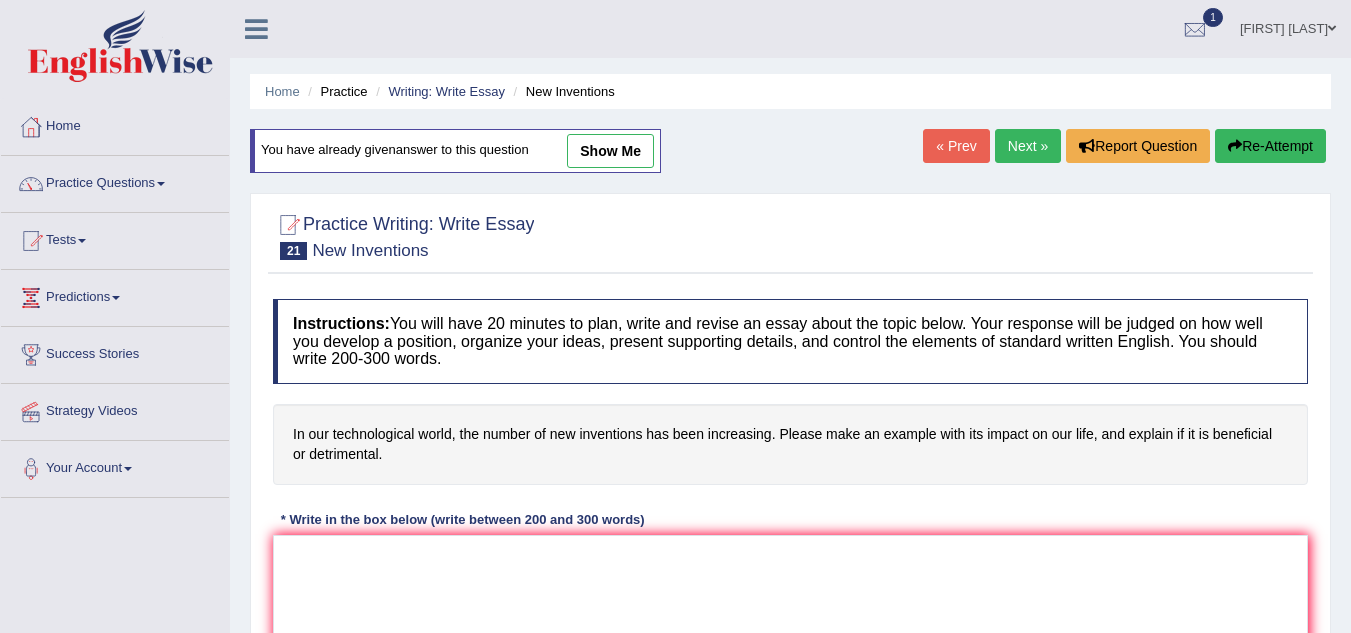 scroll, scrollTop: 0, scrollLeft: 0, axis: both 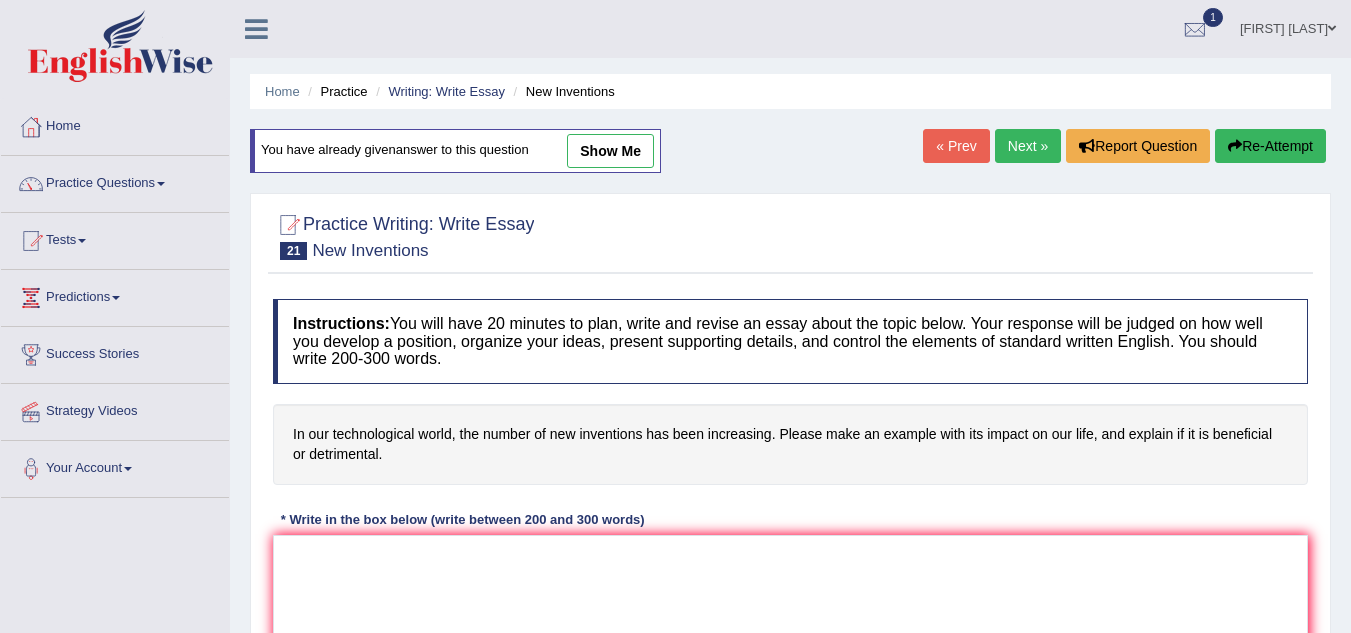 click on "show me" at bounding box center [610, 151] 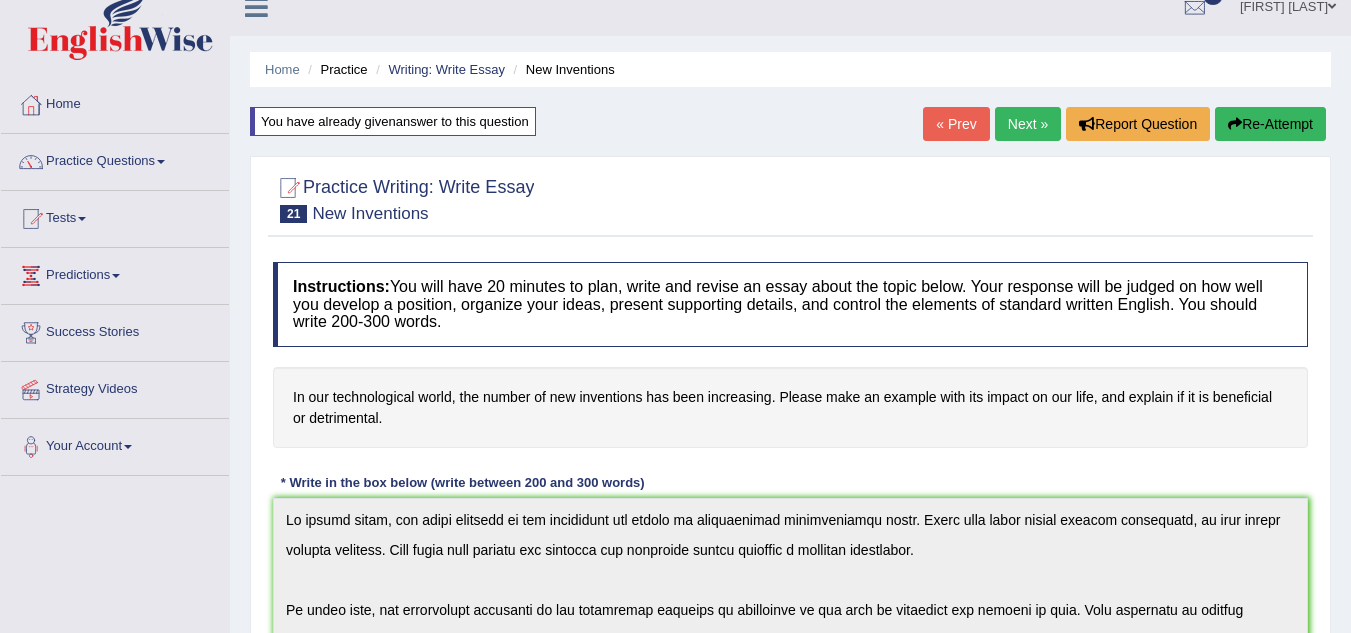 scroll, scrollTop: 0, scrollLeft: 0, axis: both 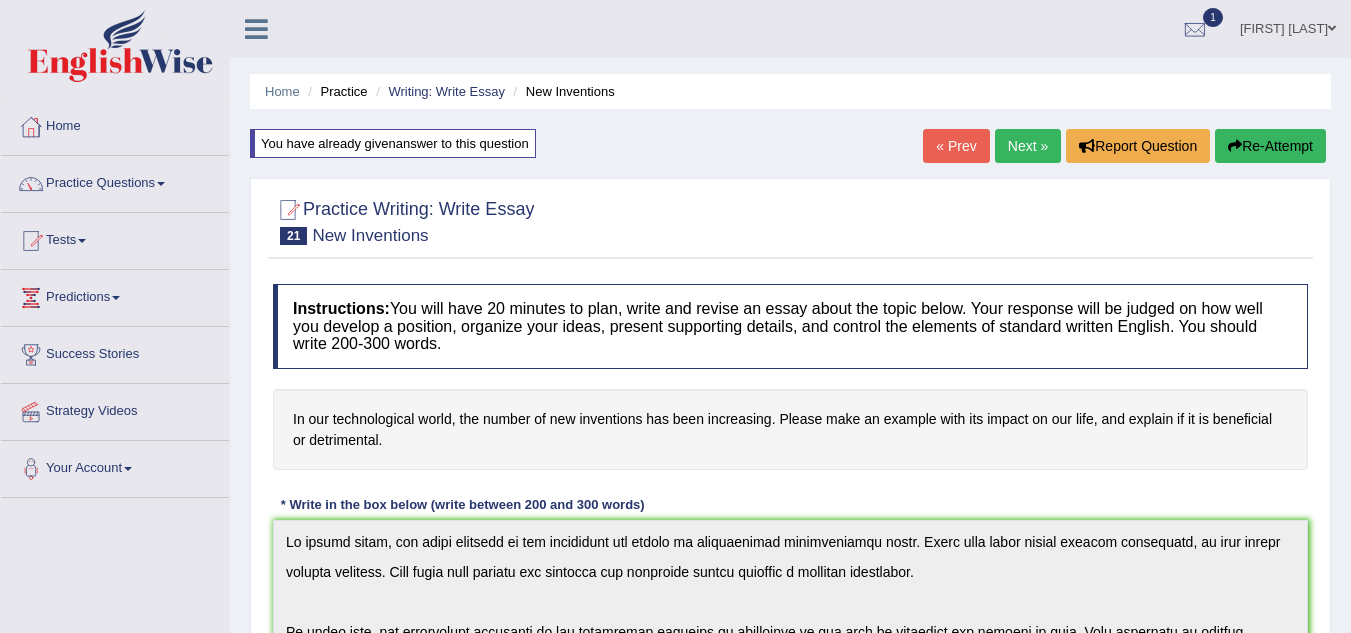 click on "« Prev" at bounding box center (956, 146) 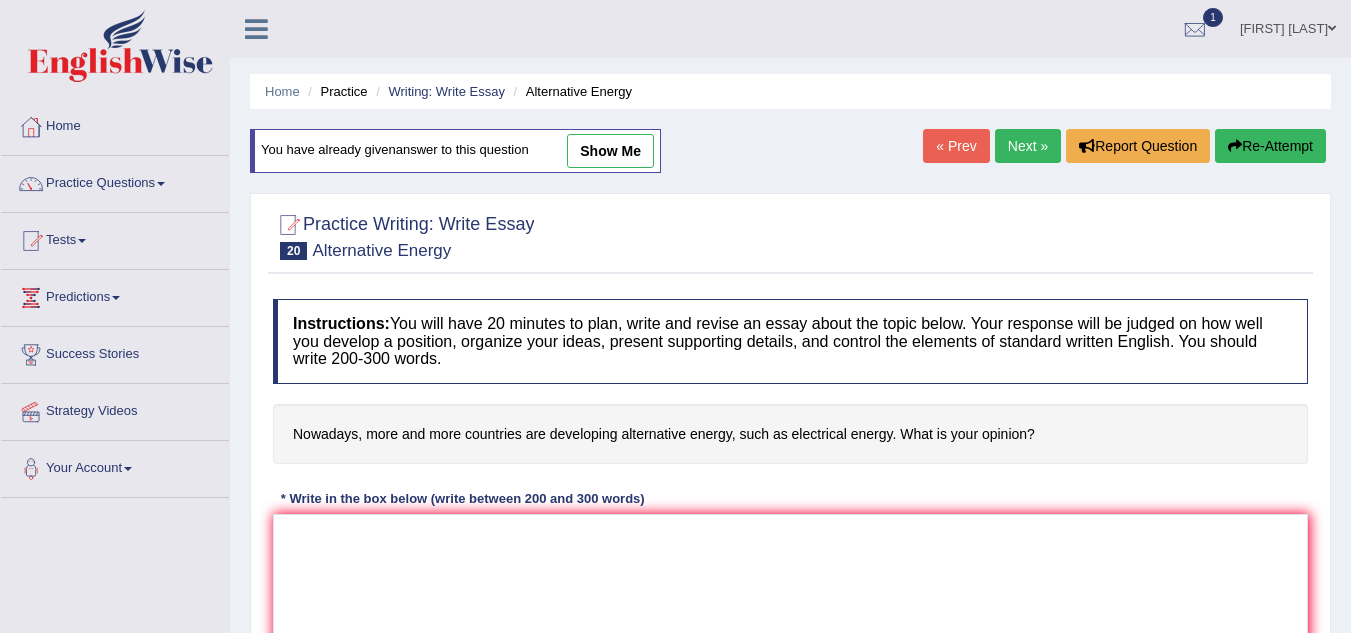 scroll, scrollTop: 0, scrollLeft: 0, axis: both 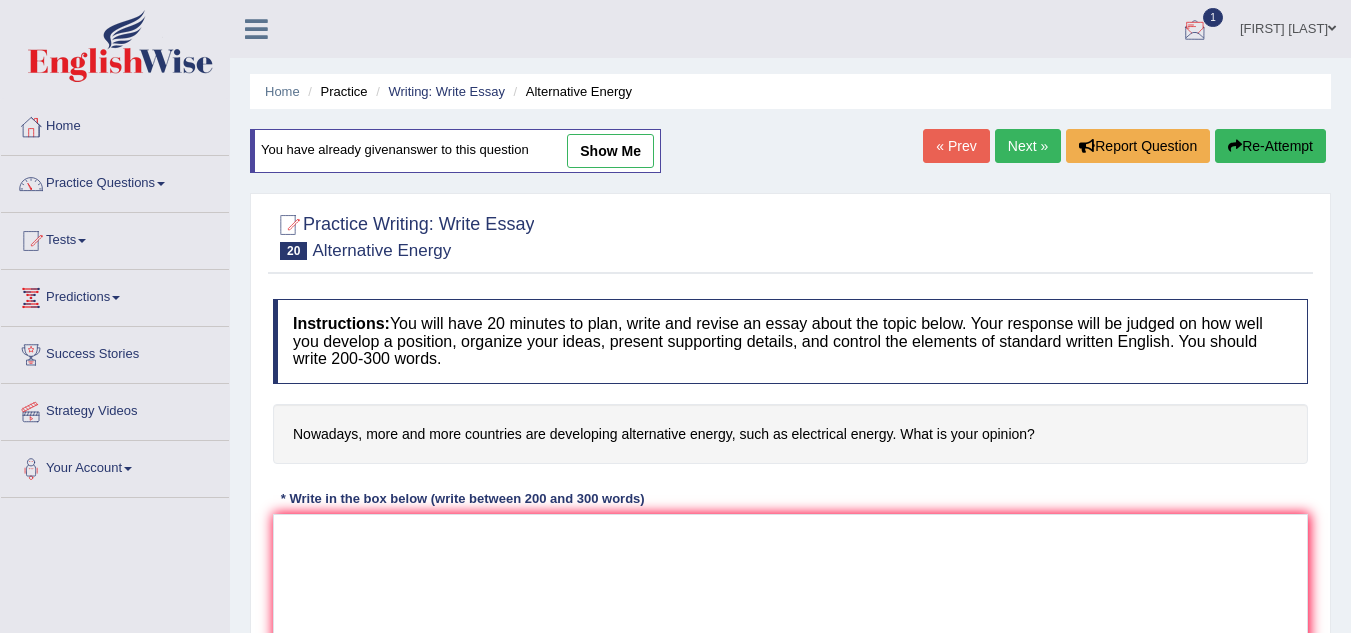 click at bounding box center (1195, 30) 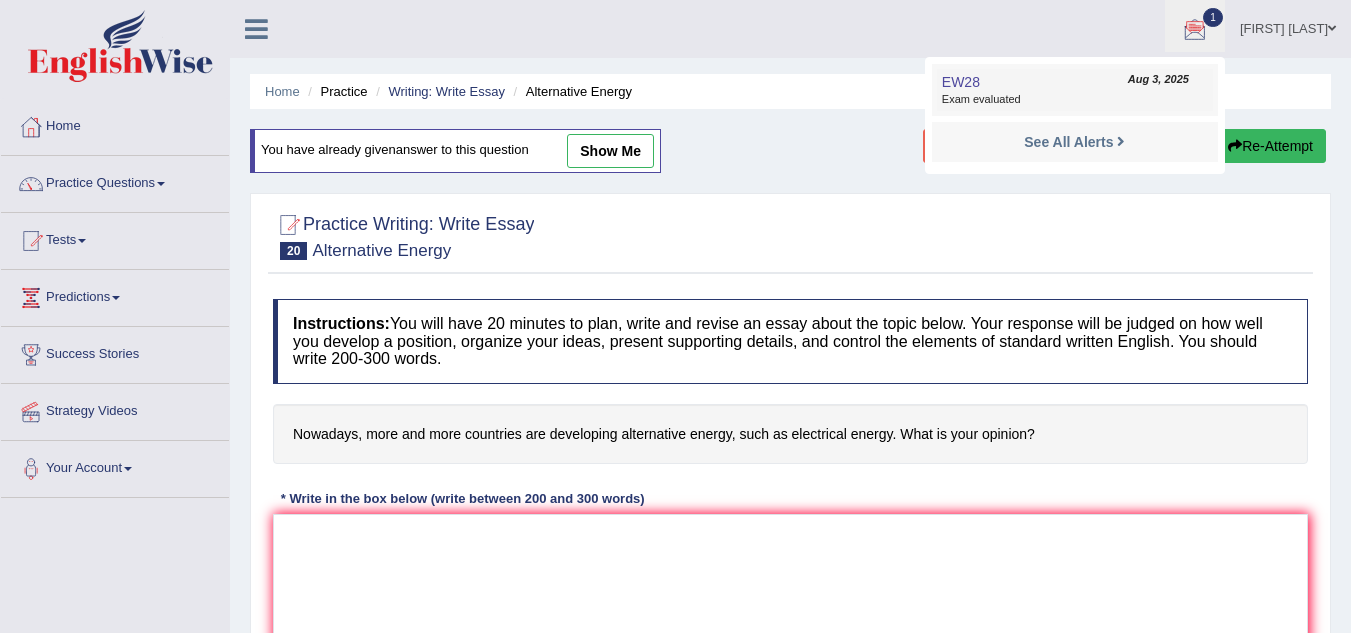 click on "EW28
Aug 3, 2025
Exam evaluated" at bounding box center (1075, 90) 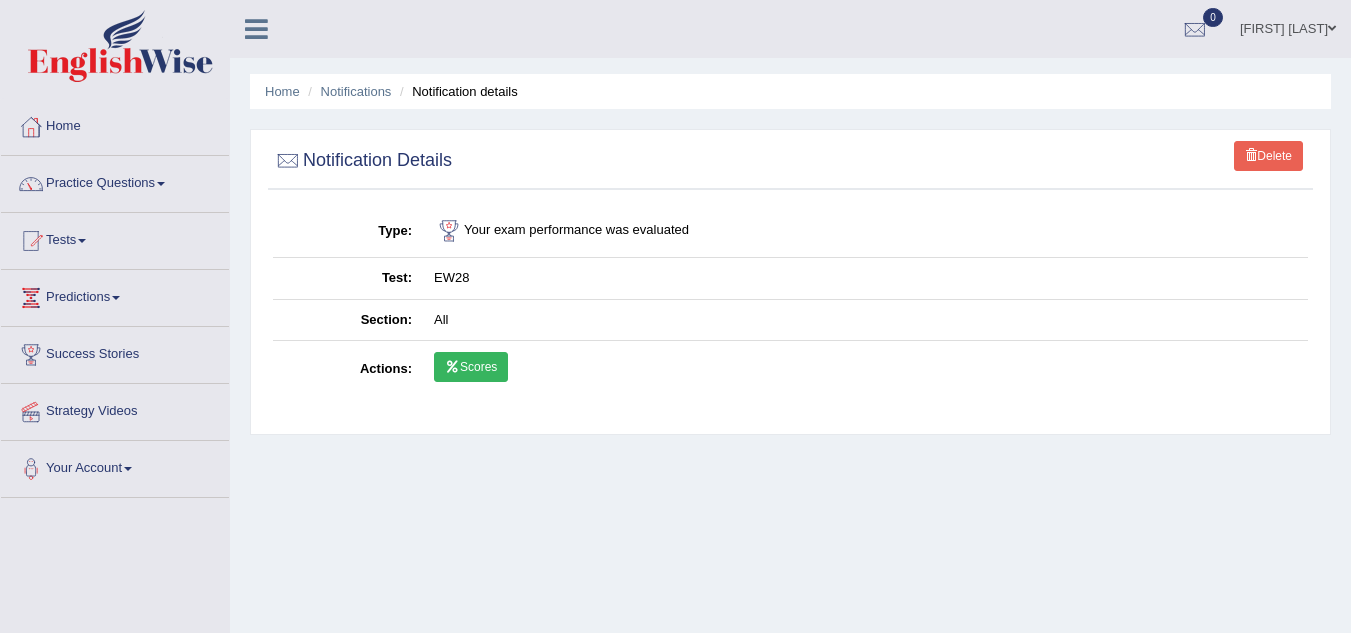 scroll, scrollTop: 0, scrollLeft: 0, axis: both 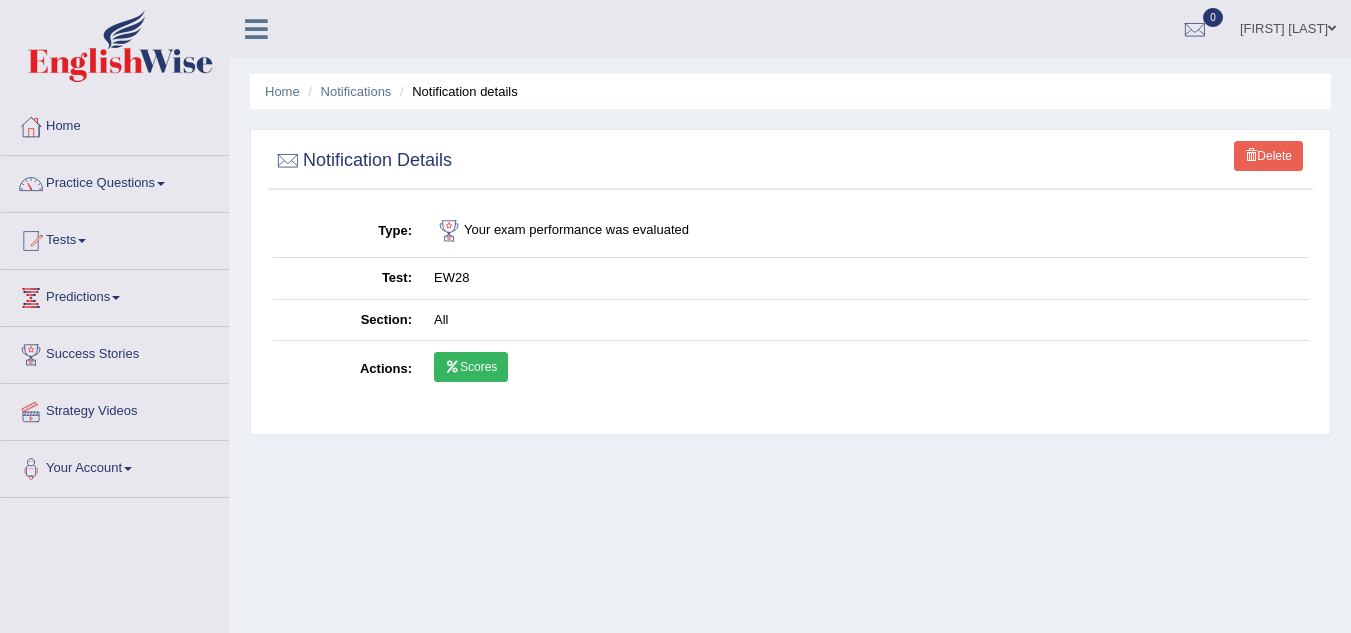 drag, startPoint x: 482, startPoint y: 350, endPoint x: 487, endPoint y: 368, distance: 18.681541 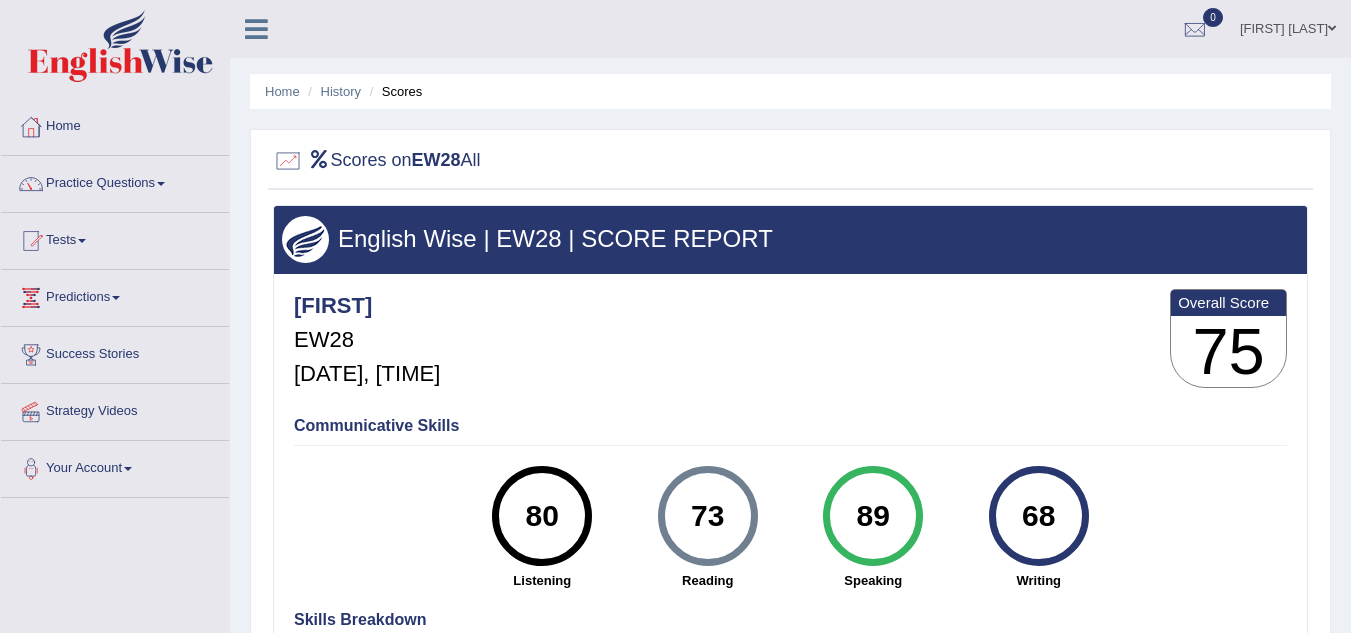 scroll, scrollTop: 0, scrollLeft: 0, axis: both 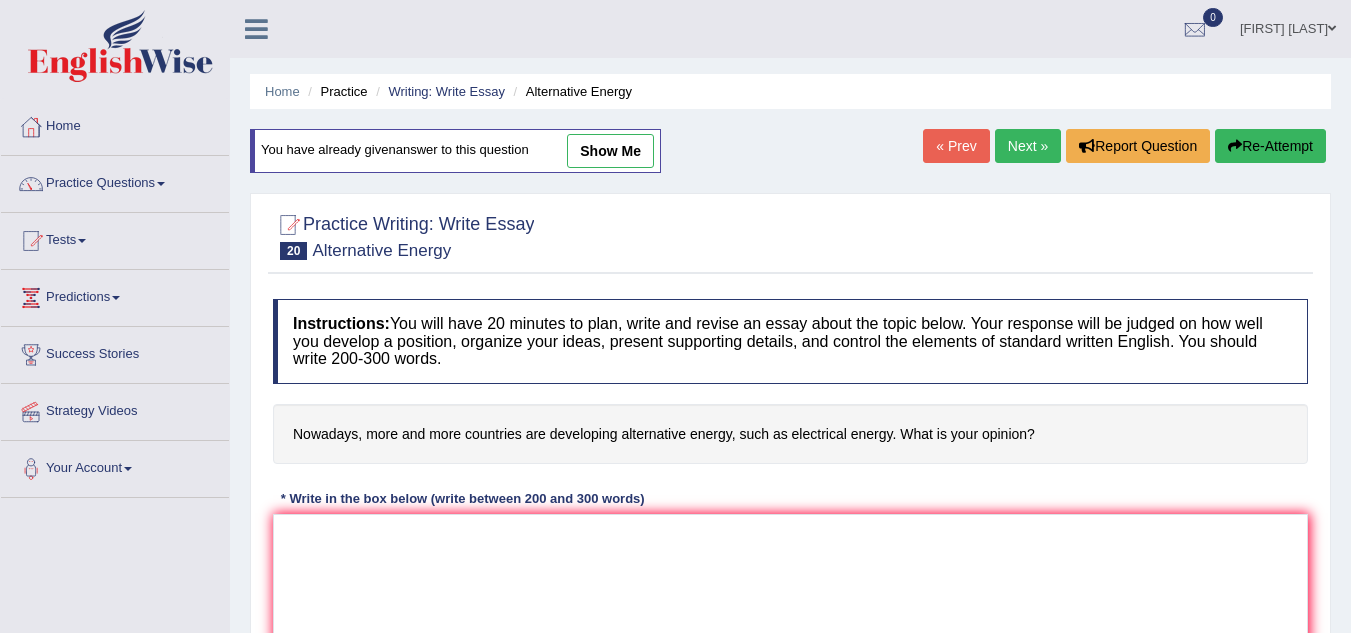 click on "show me" at bounding box center (610, 151) 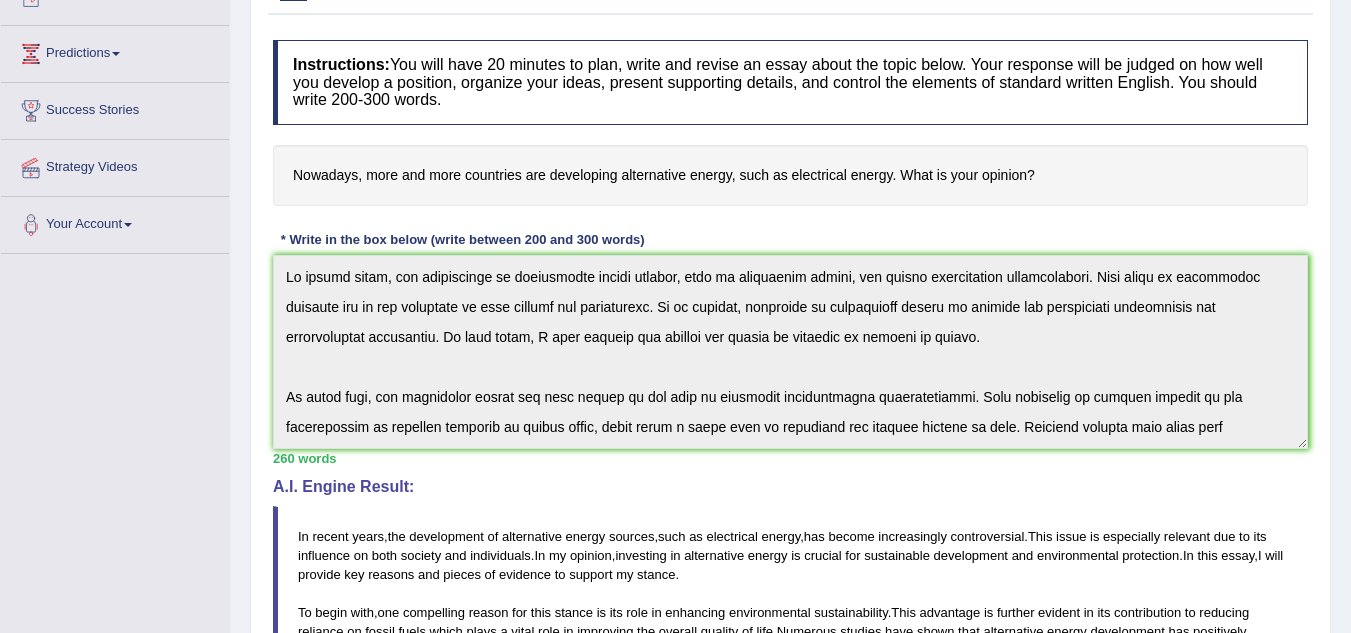 scroll, scrollTop: 243, scrollLeft: 0, axis: vertical 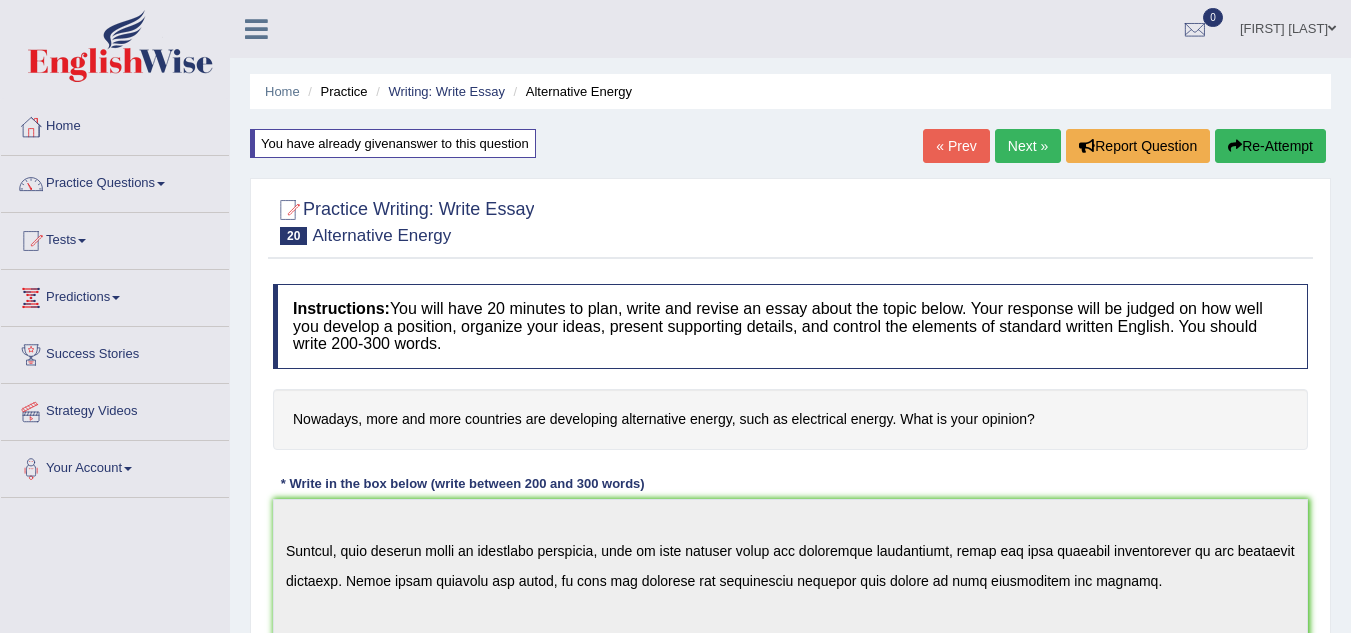 click on "« Prev" at bounding box center (956, 146) 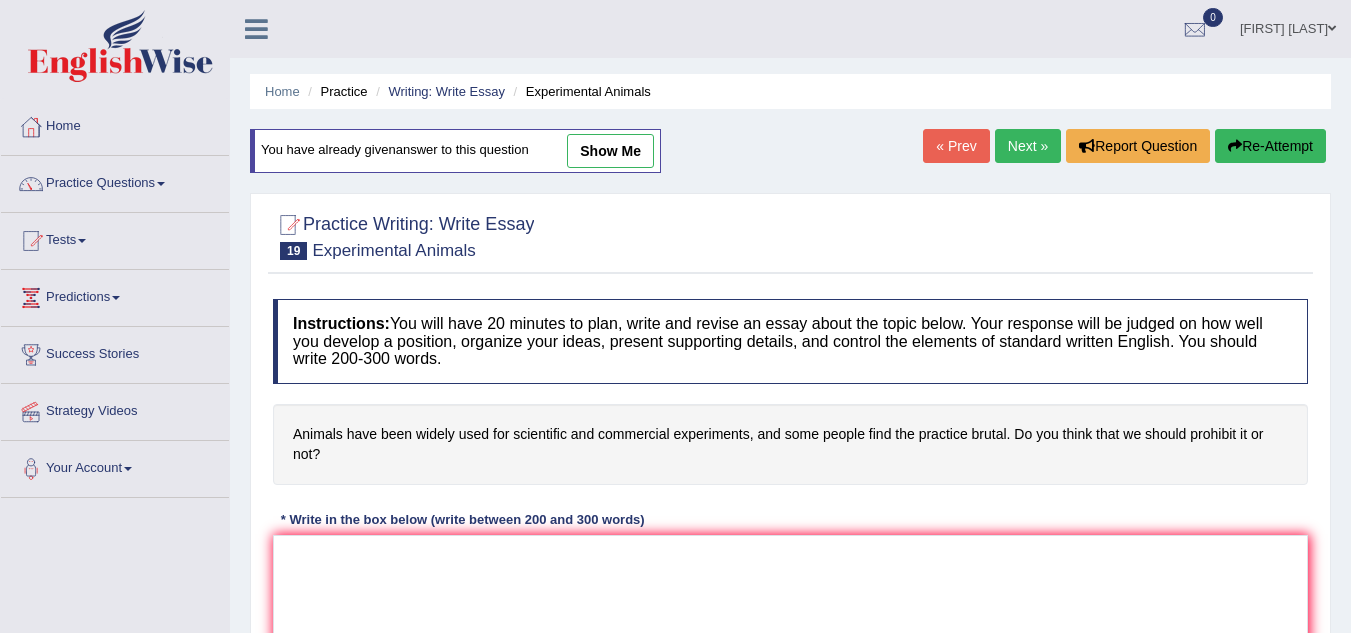 scroll, scrollTop: 41, scrollLeft: 0, axis: vertical 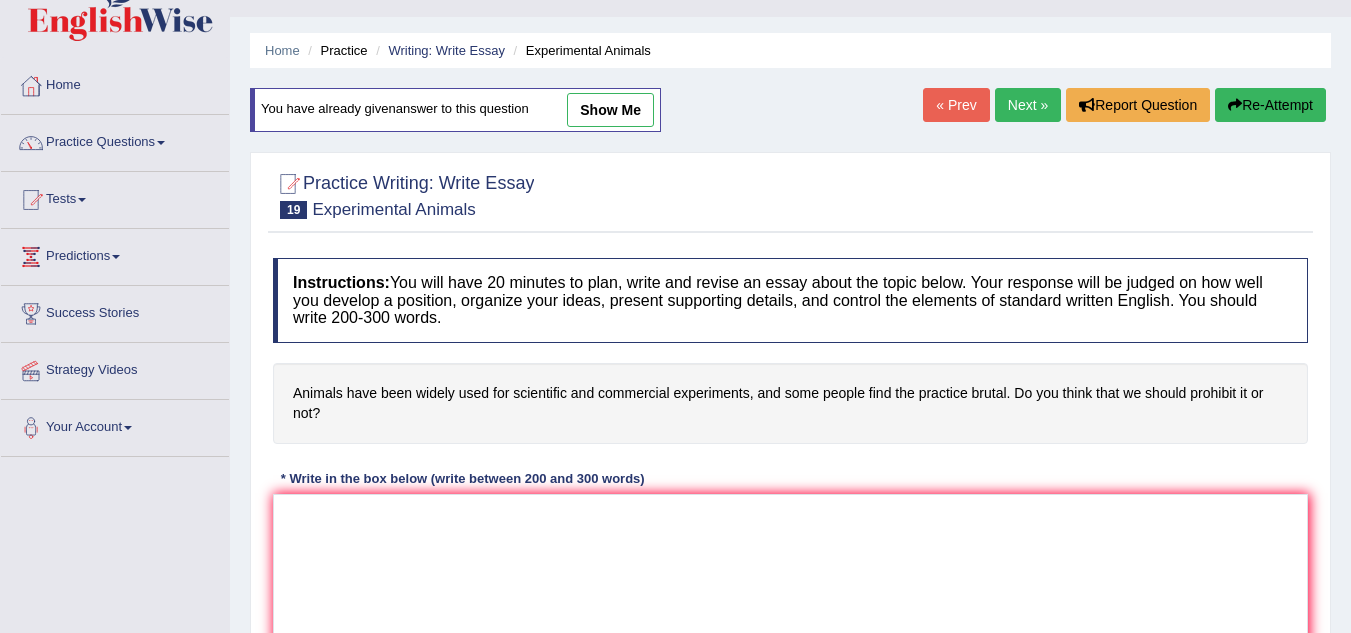 click on "show me" at bounding box center (610, 110) 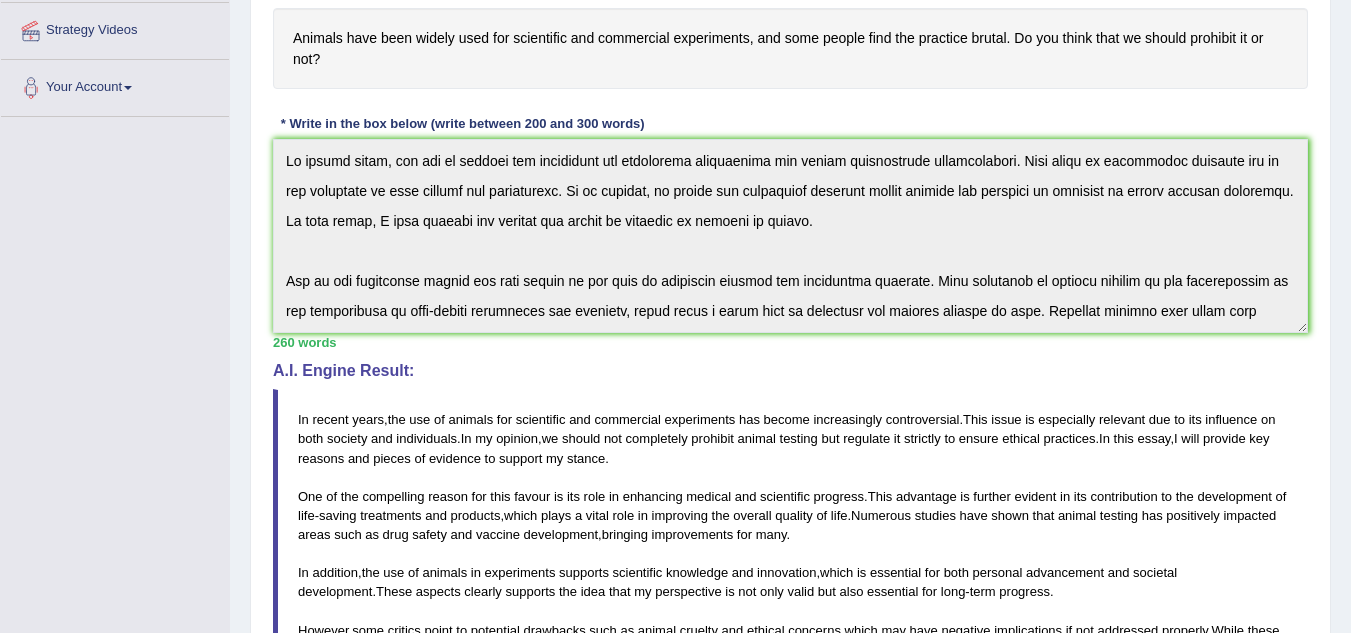 scroll, scrollTop: 382, scrollLeft: 0, axis: vertical 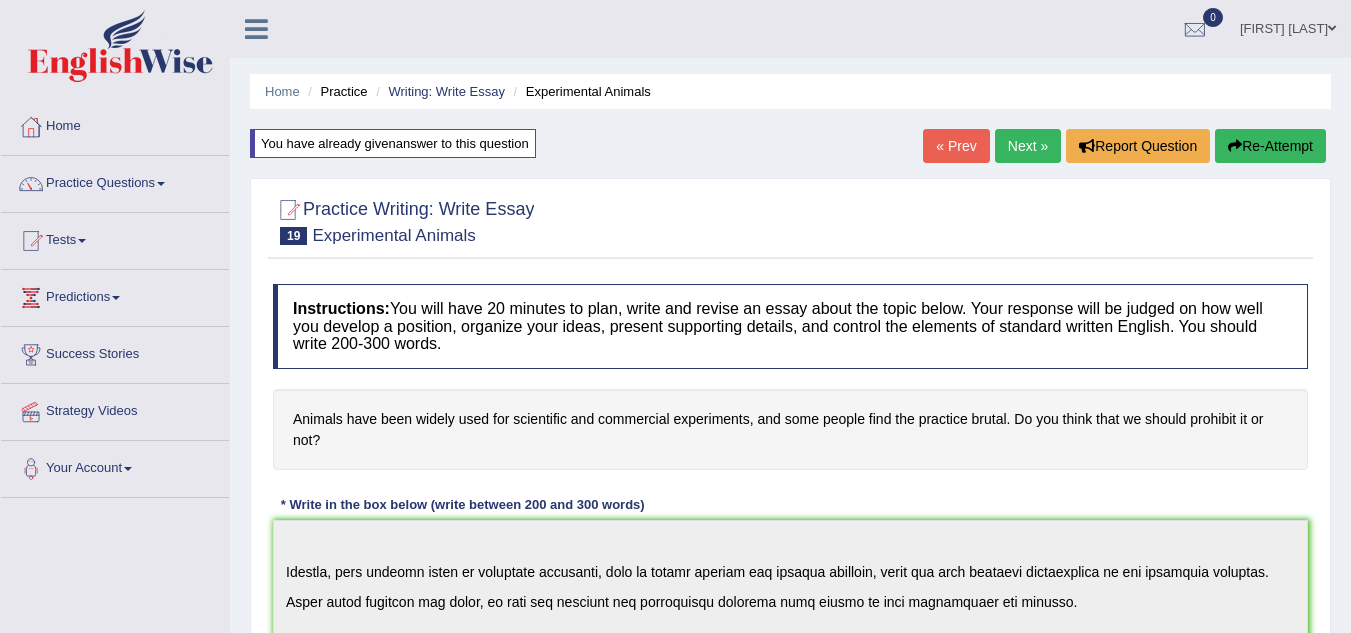 click on "Next »" at bounding box center [1028, 146] 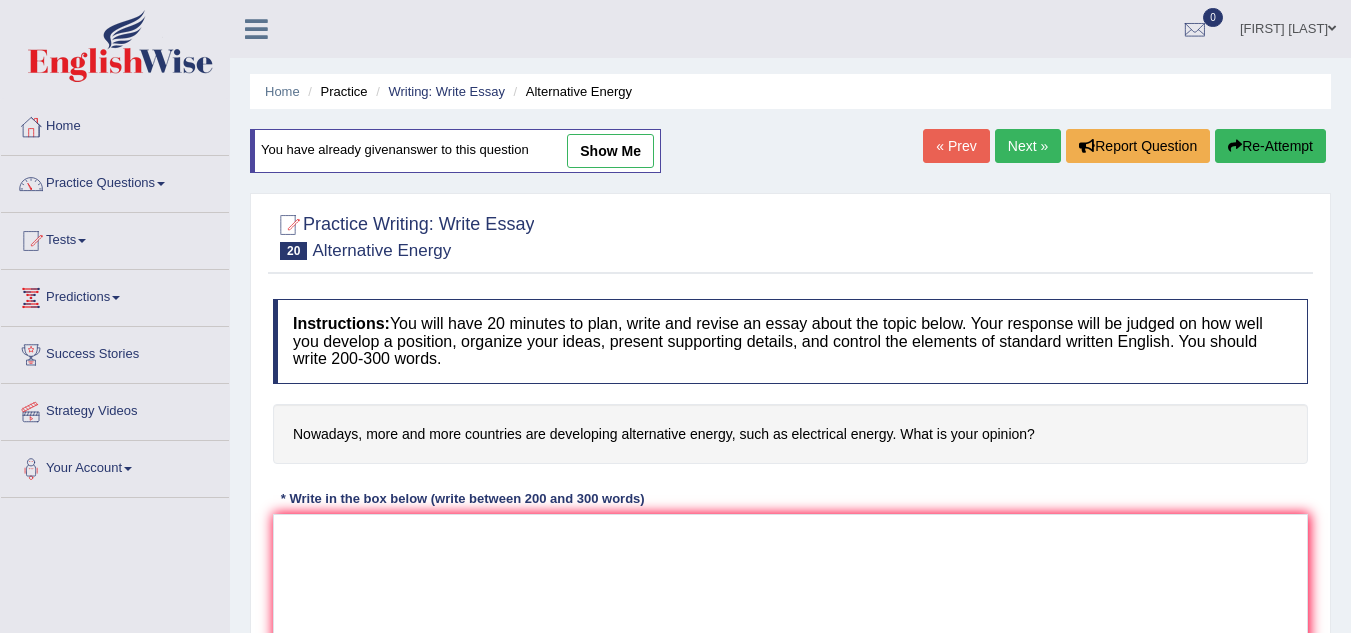scroll, scrollTop: 292, scrollLeft: 0, axis: vertical 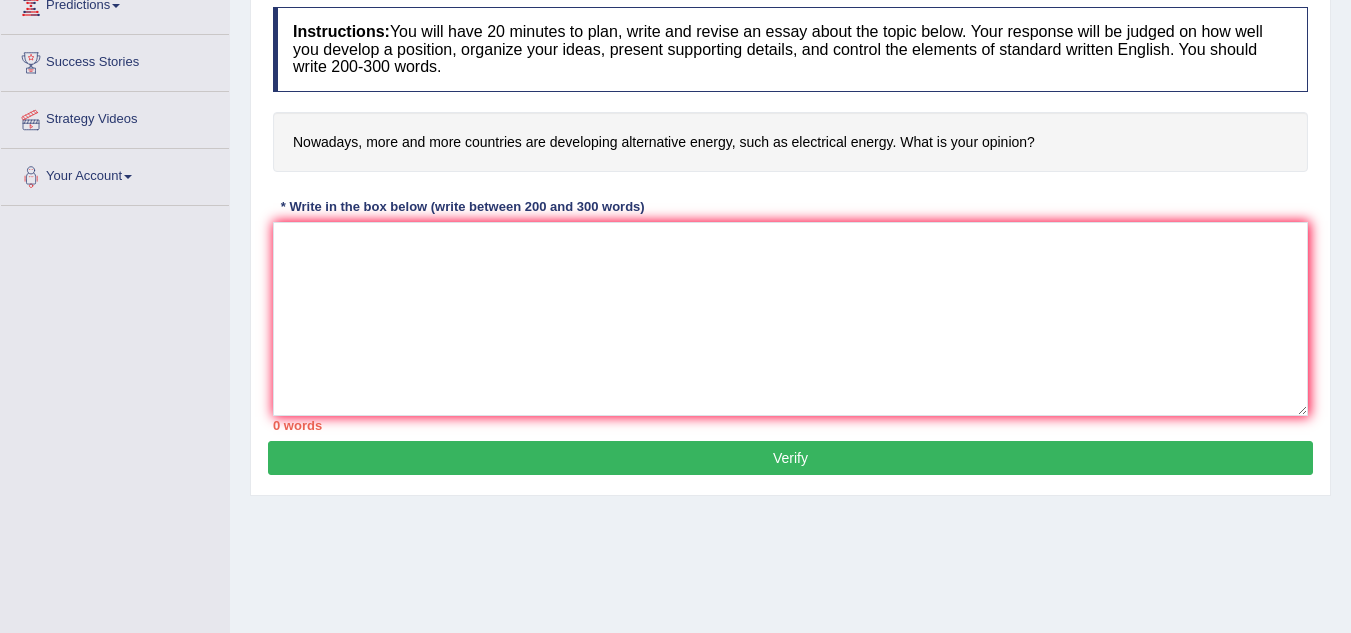 click on "show me" at bounding box center (610, -141) 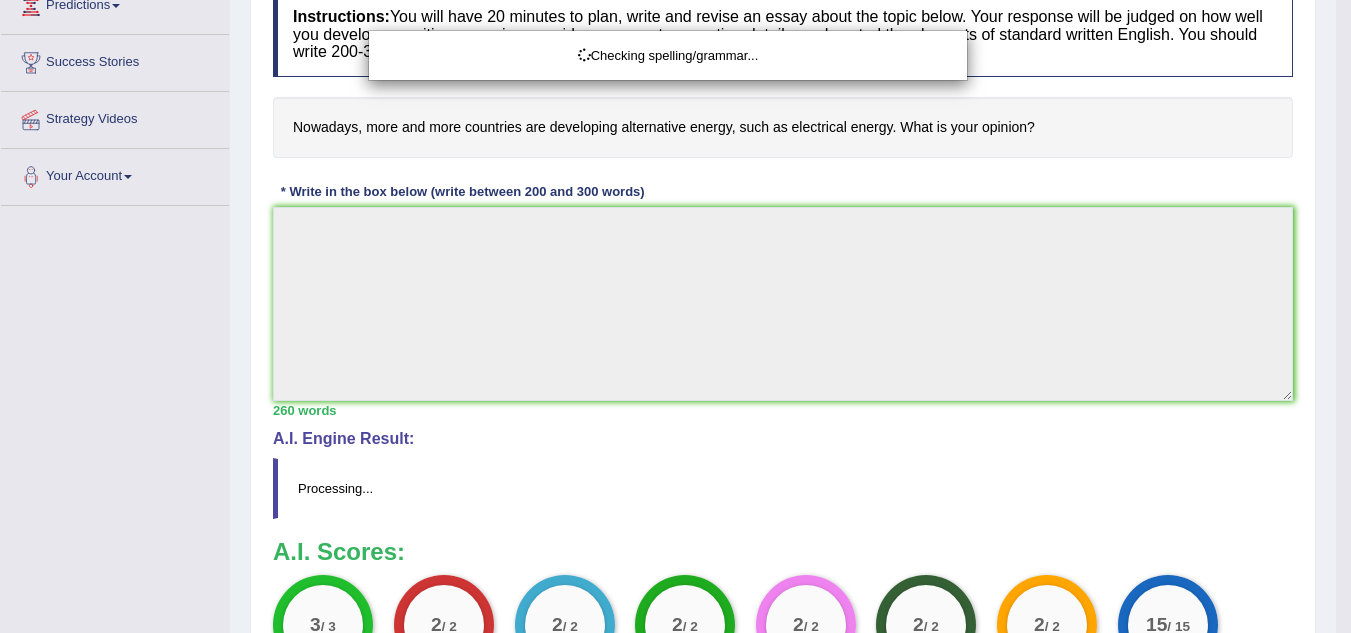 type on "In recent years, the development of alternative energy sources, such as electrical energy, has become increasingly controversial. This issue is especially relevant due to its influence on both society and individuals. In my opinion, investing in alternative energy is crucial for sustainable development and environmental protection. In this essay, I will provide key reasons and pieces of evidence to support my stance.
To begin with, one compelling reason for this stance is its role in enhancing environmental sustainability. This advantage is further evident in its contribution to reducing reliance on fossil fuels, which plays a vital role in improving the overall quality of life. Numerous studies have shown that alternative energy development has positively impacted areas such as air quality and climate change mitigation, bringing improvements for many.
In addition, the promotion of alternative energy supports economic growth and job creation, which is essential for both personal advancement and societal ..." 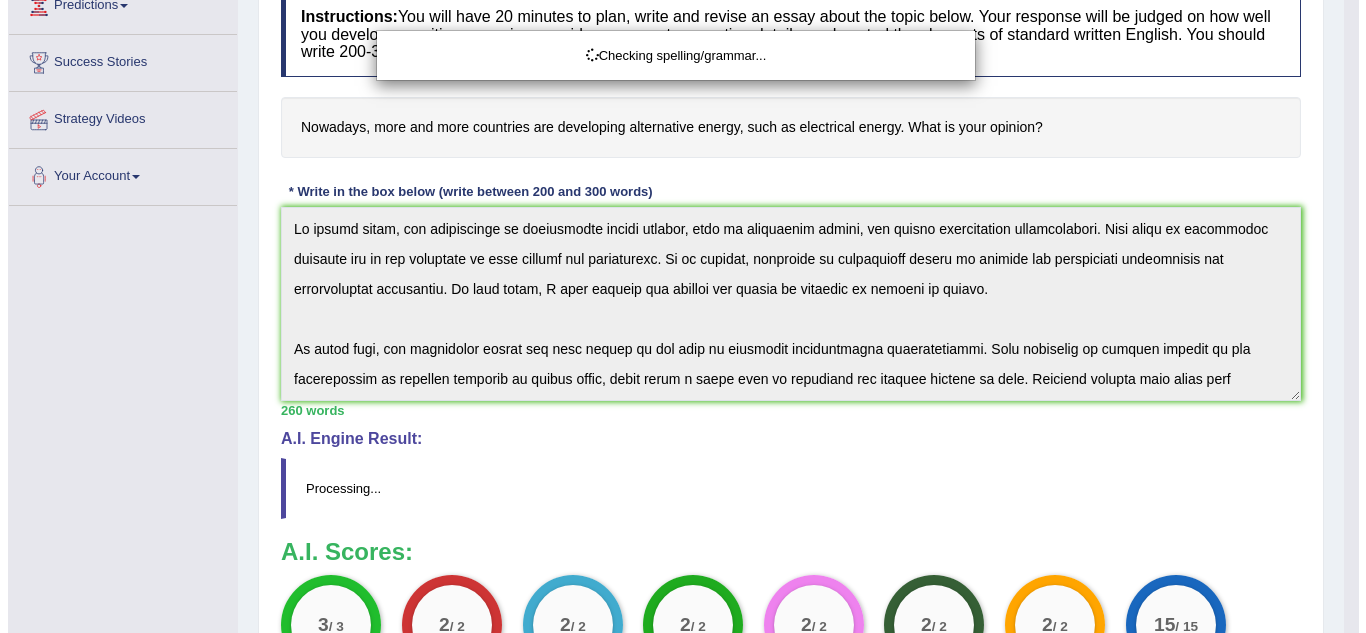 scroll, scrollTop: 0, scrollLeft: 0, axis: both 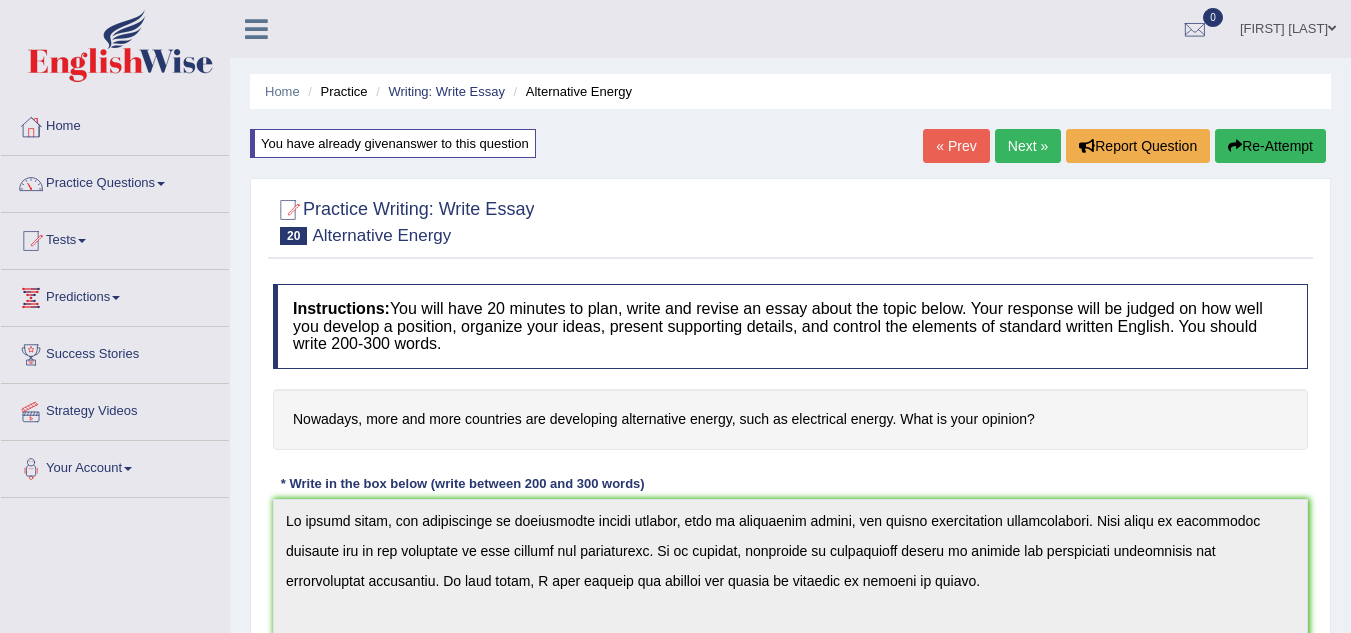 click on "« Prev" at bounding box center [956, 146] 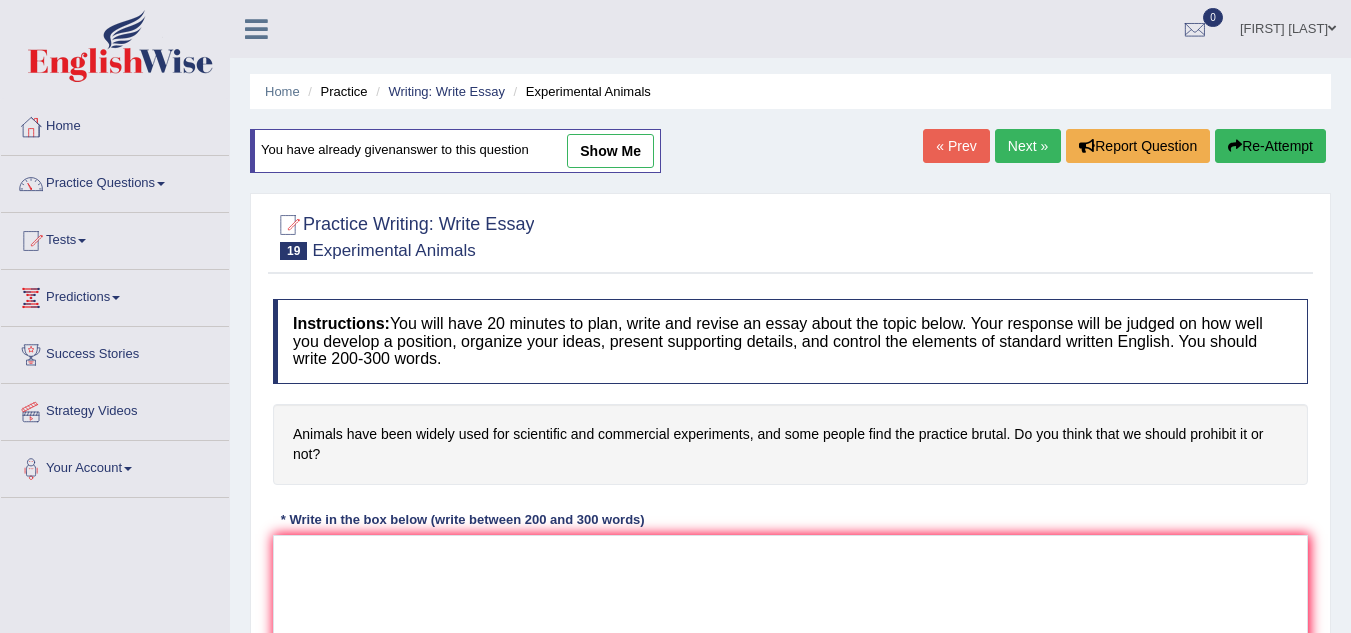 scroll, scrollTop: 0, scrollLeft: 0, axis: both 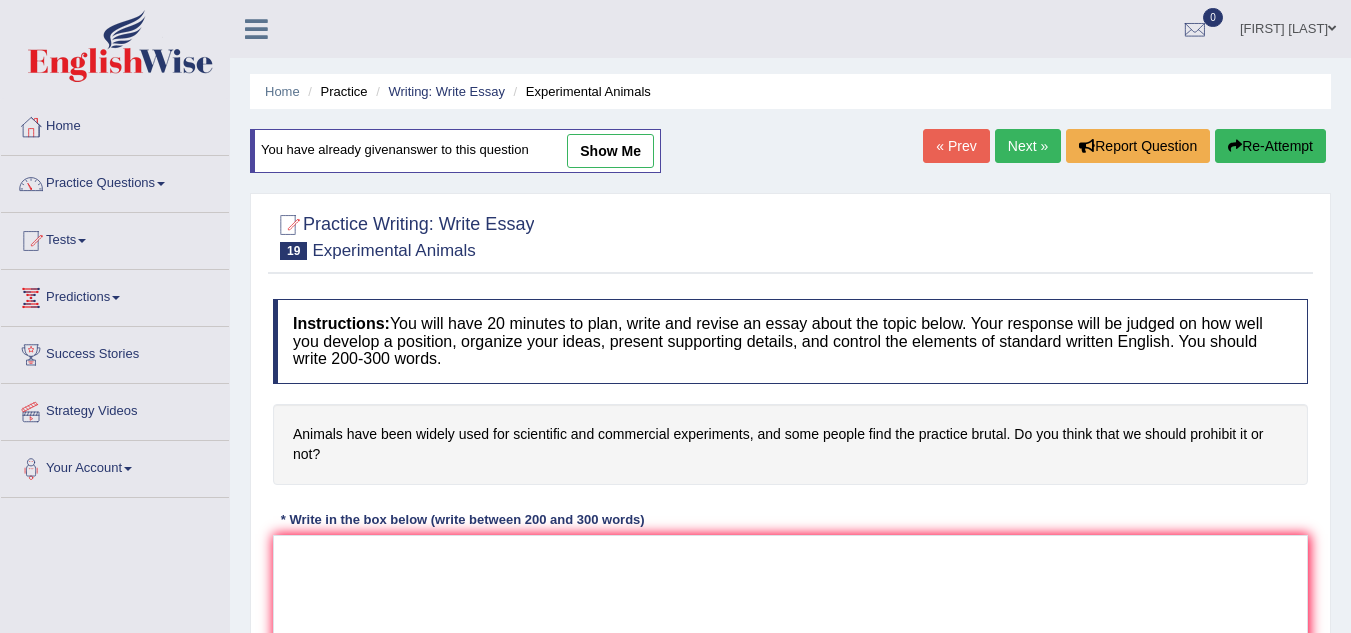 click on "show me" at bounding box center (610, 151) 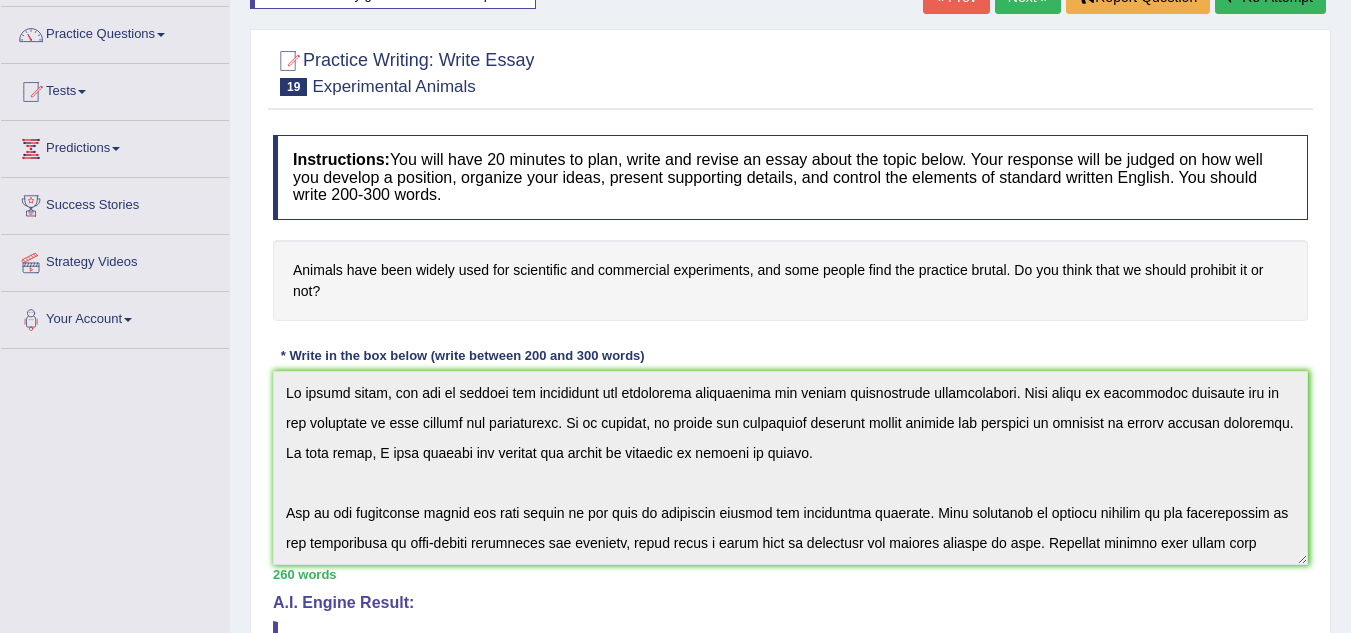 scroll, scrollTop: 0, scrollLeft: 0, axis: both 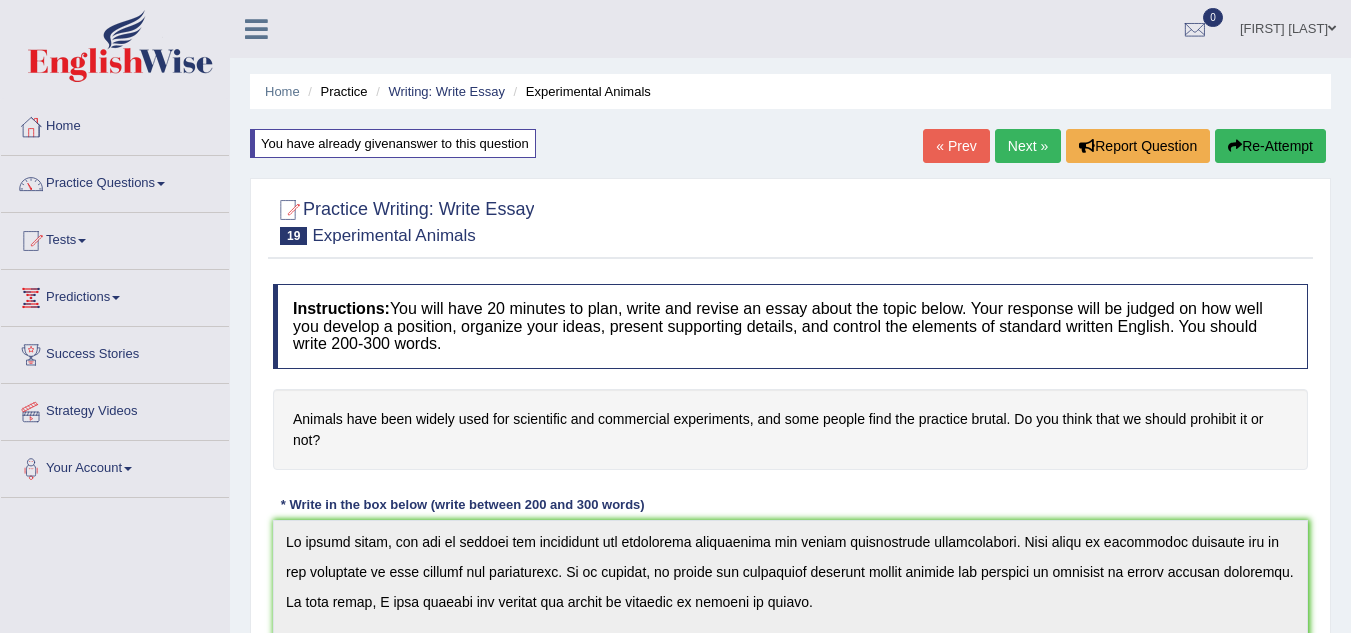 click on "« Prev" at bounding box center [956, 146] 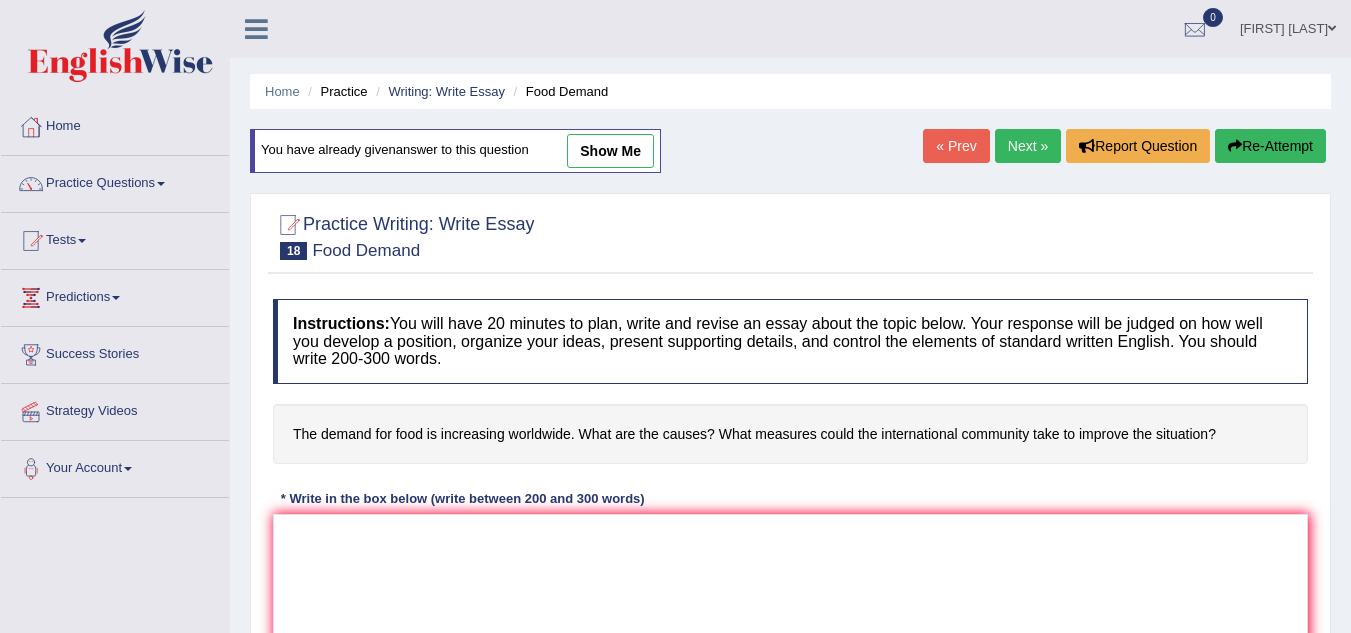 scroll, scrollTop: 0, scrollLeft: 0, axis: both 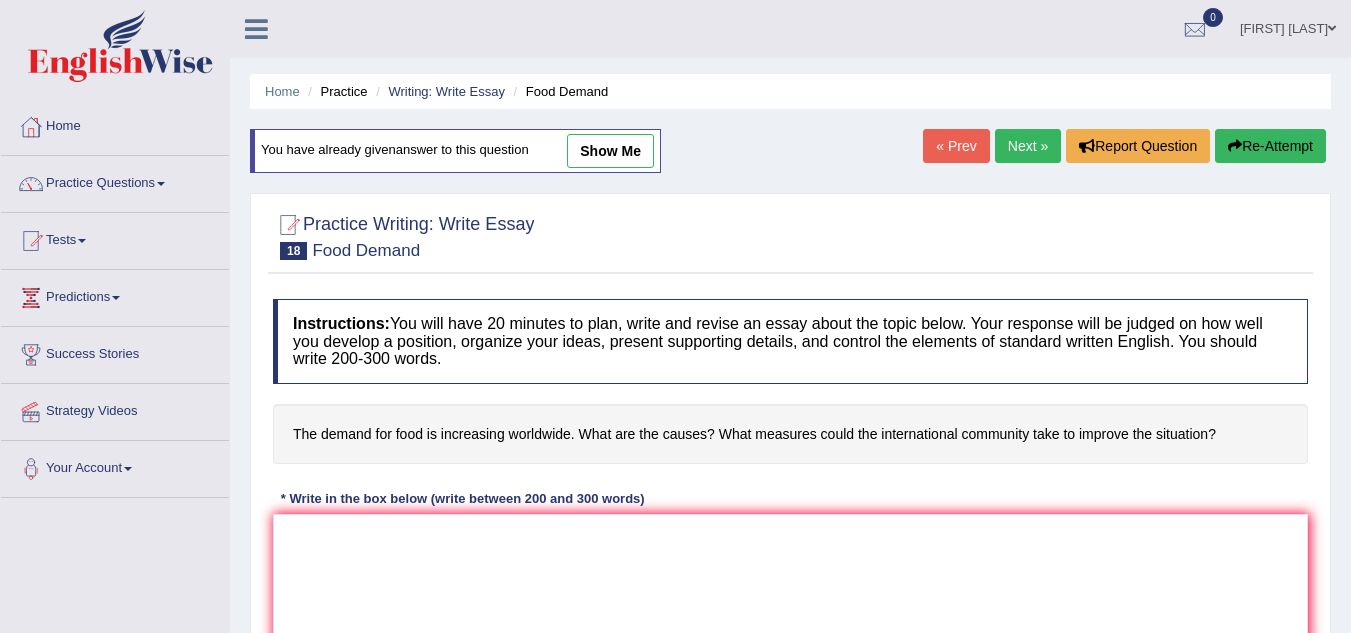 click on "show me" at bounding box center (610, 151) 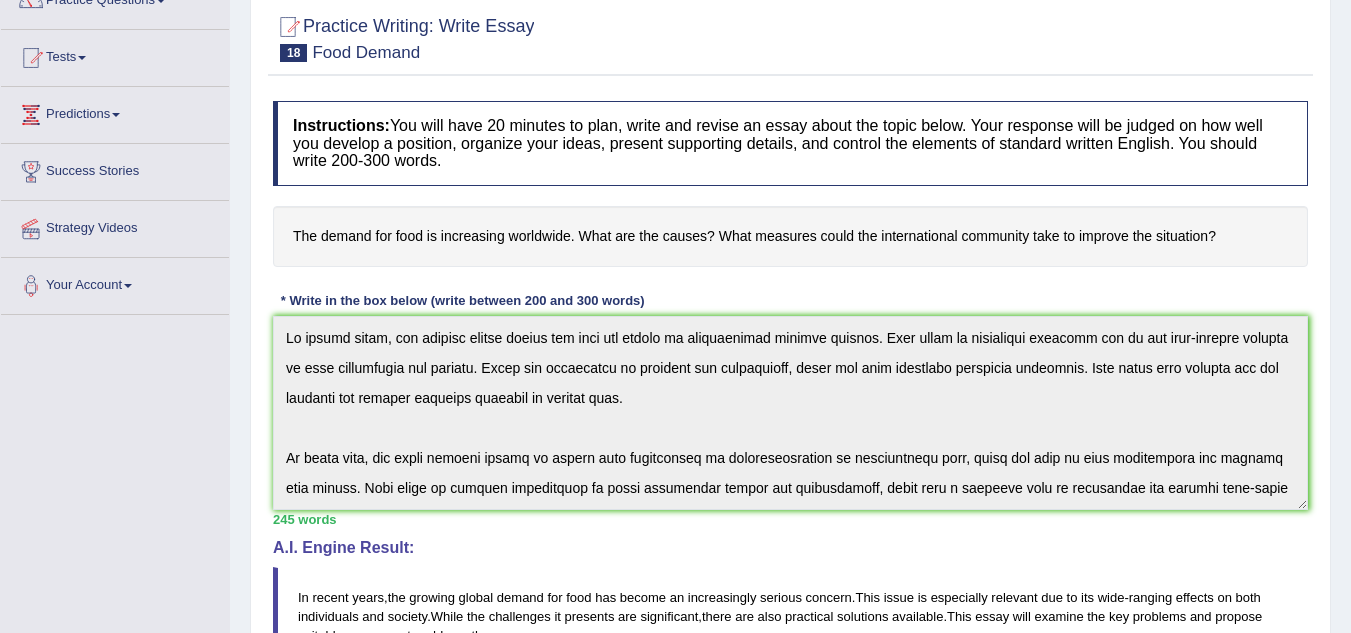 scroll, scrollTop: 184, scrollLeft: 0, axis: vertical 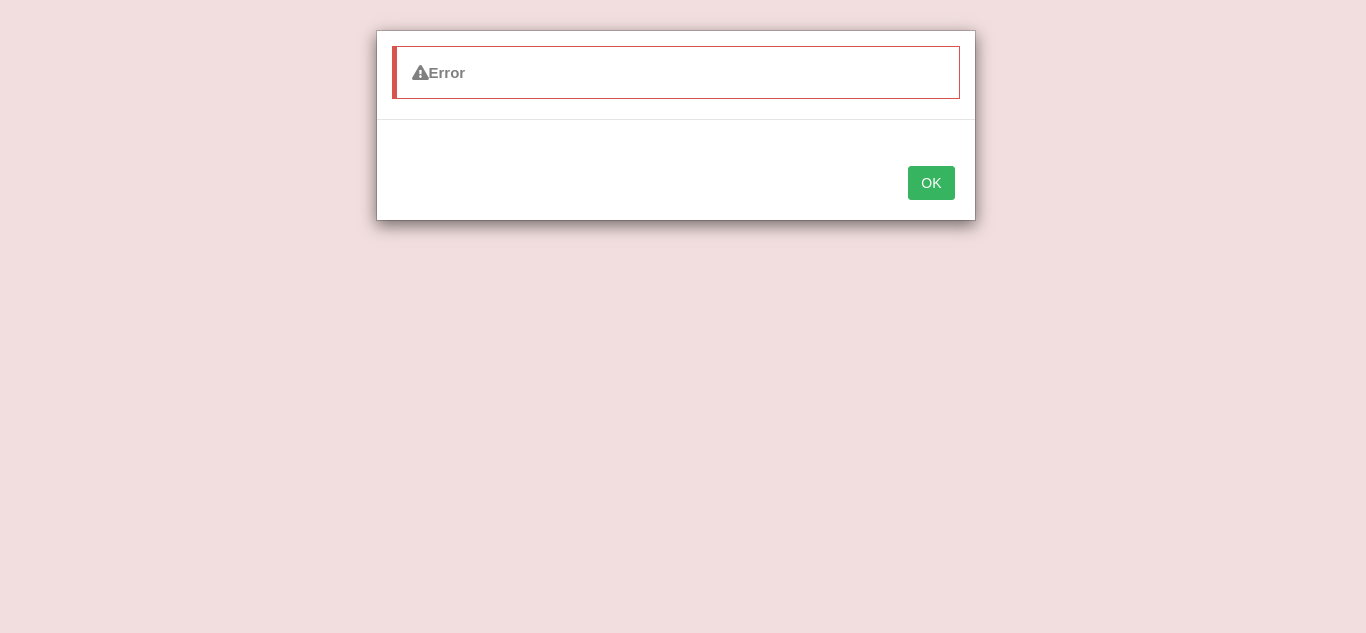 click on "OK" at bounding box center (931, 183) 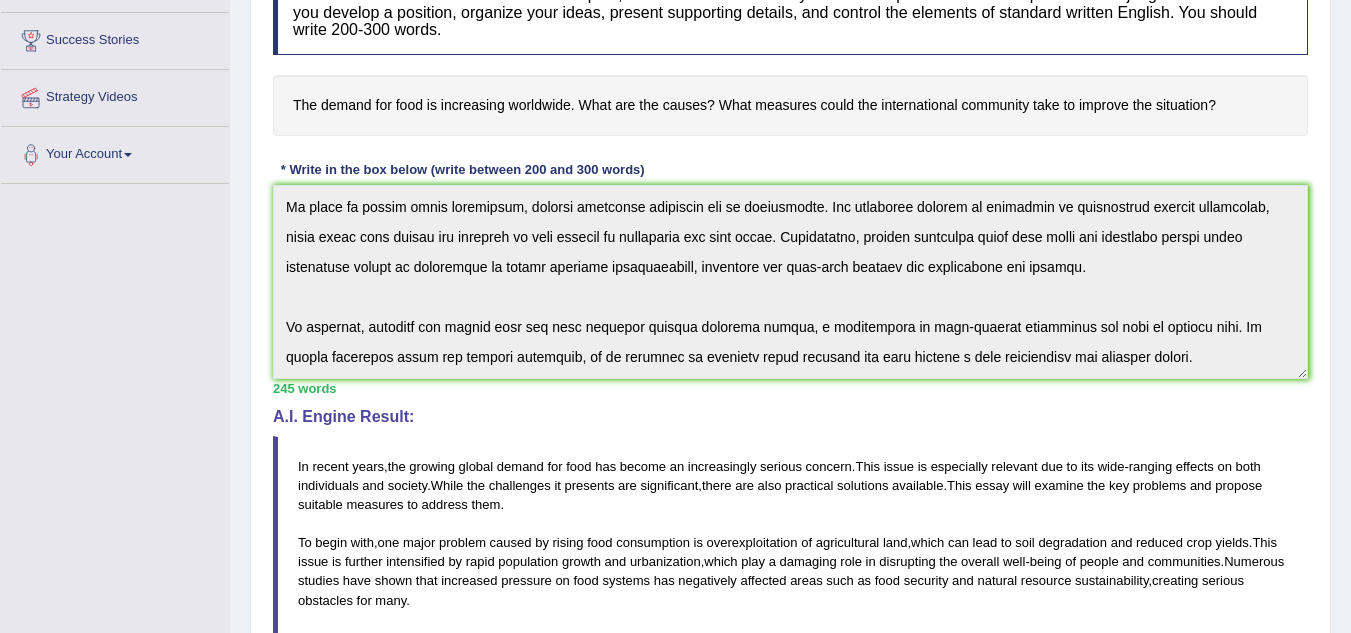 scroll, scrollTop: 0, scrollLeft: 0, axis: both 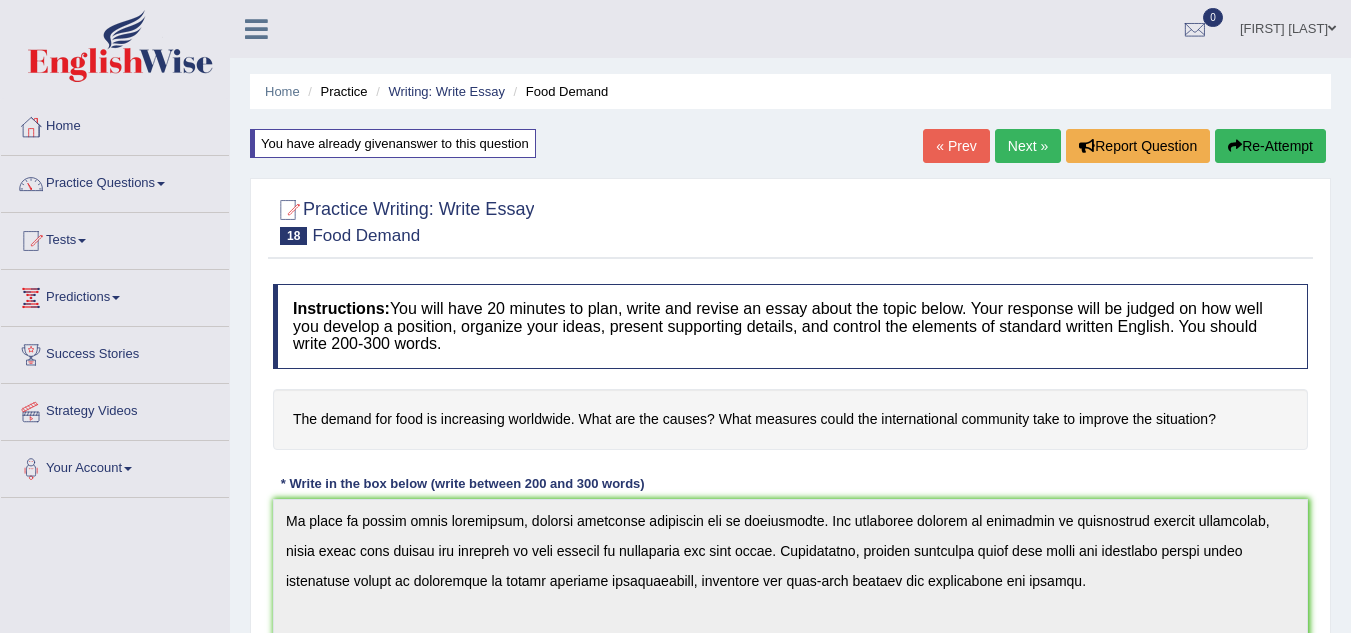 click on "« Prev" at bounding box center [956, 146] 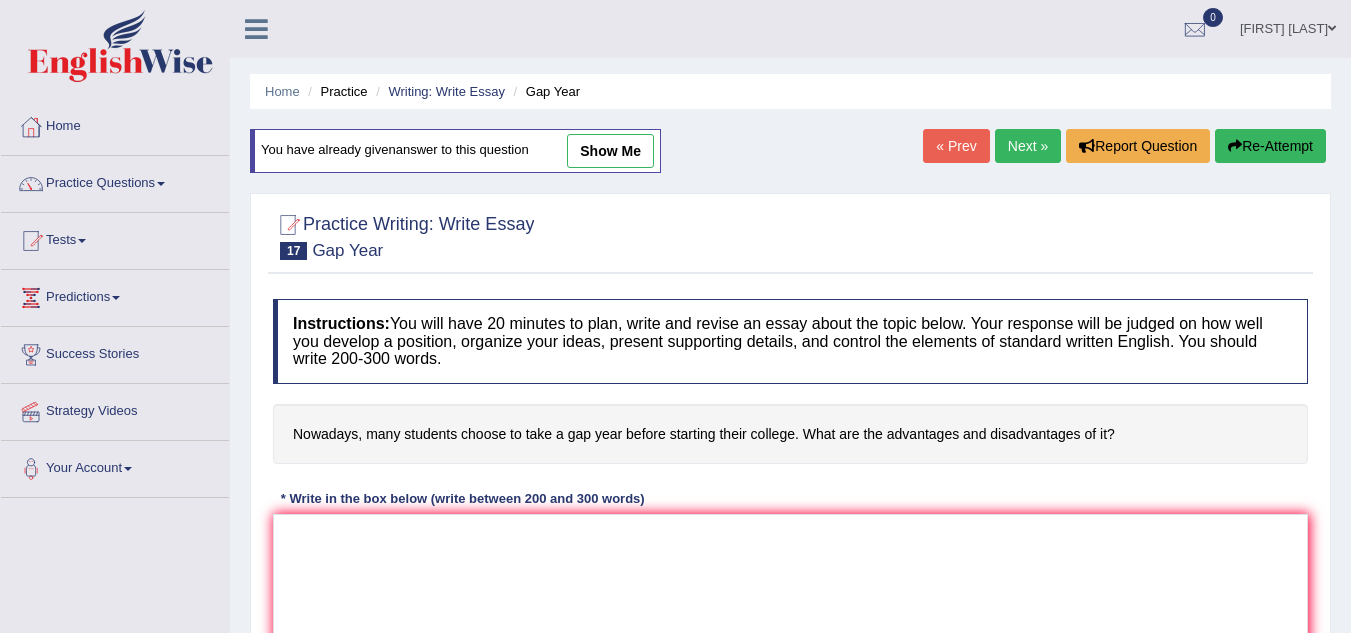 scroll, scrollTop: 42, scrollLeft: 0, axis: vertical 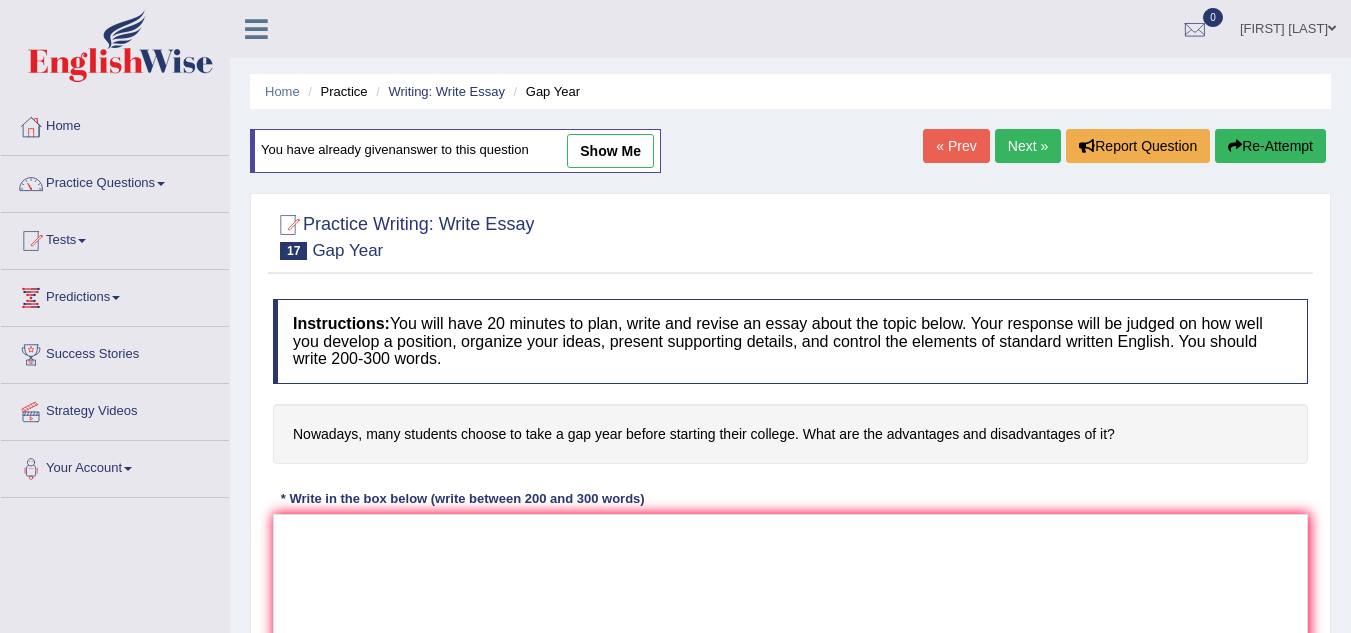 click on "show me" at bounding box center [610, 151] 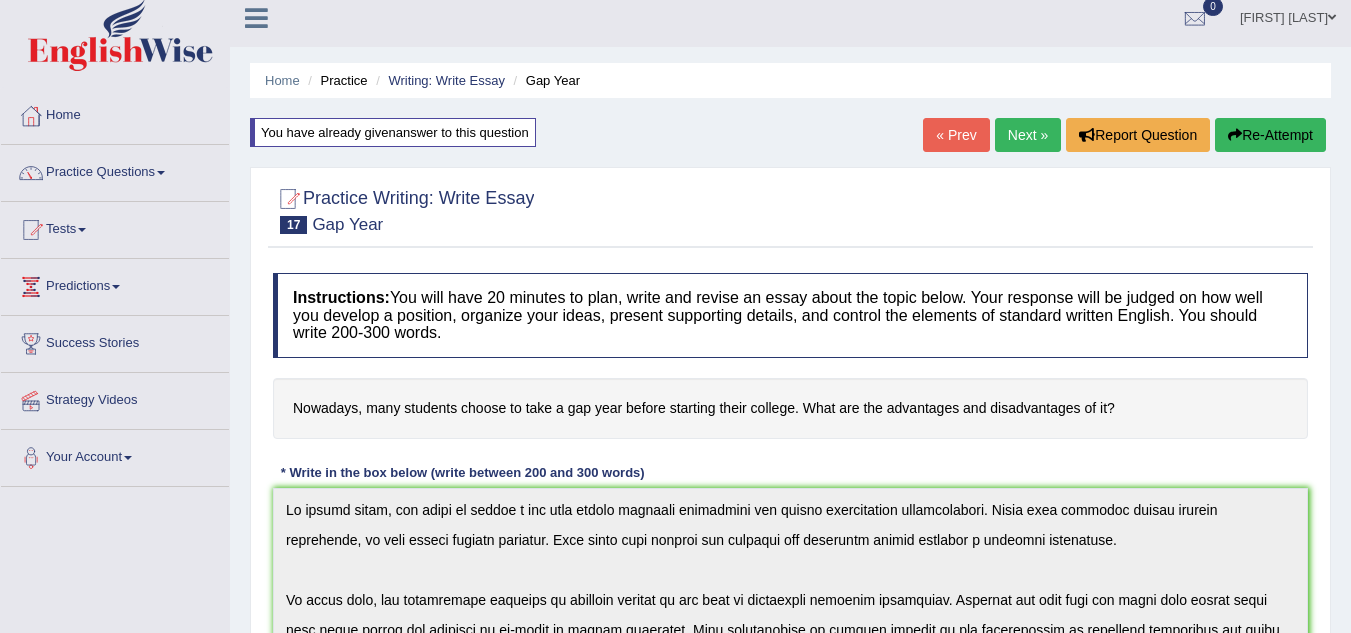 scroll, scrollTop: 0, scrollLeft: 0, axis: both 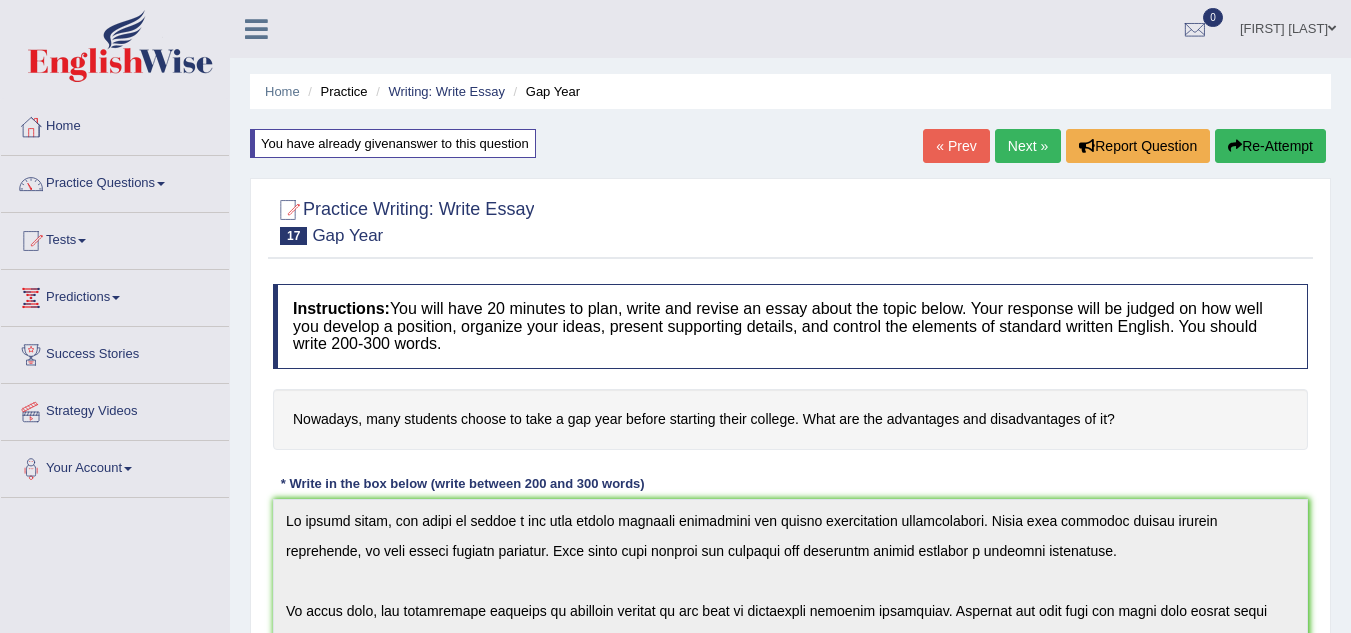 click on "« Prev" at bounding box center (956, 146) 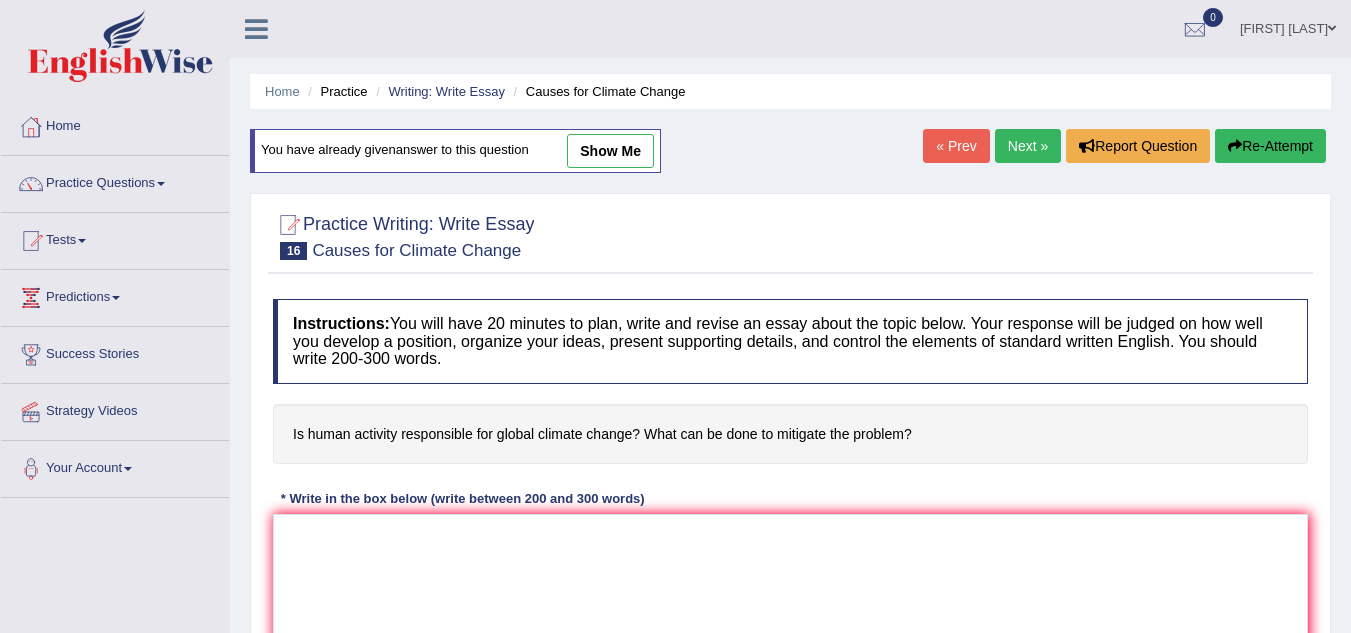 scroll, scrollTop: 0, scrollLeft: 0, axis: both 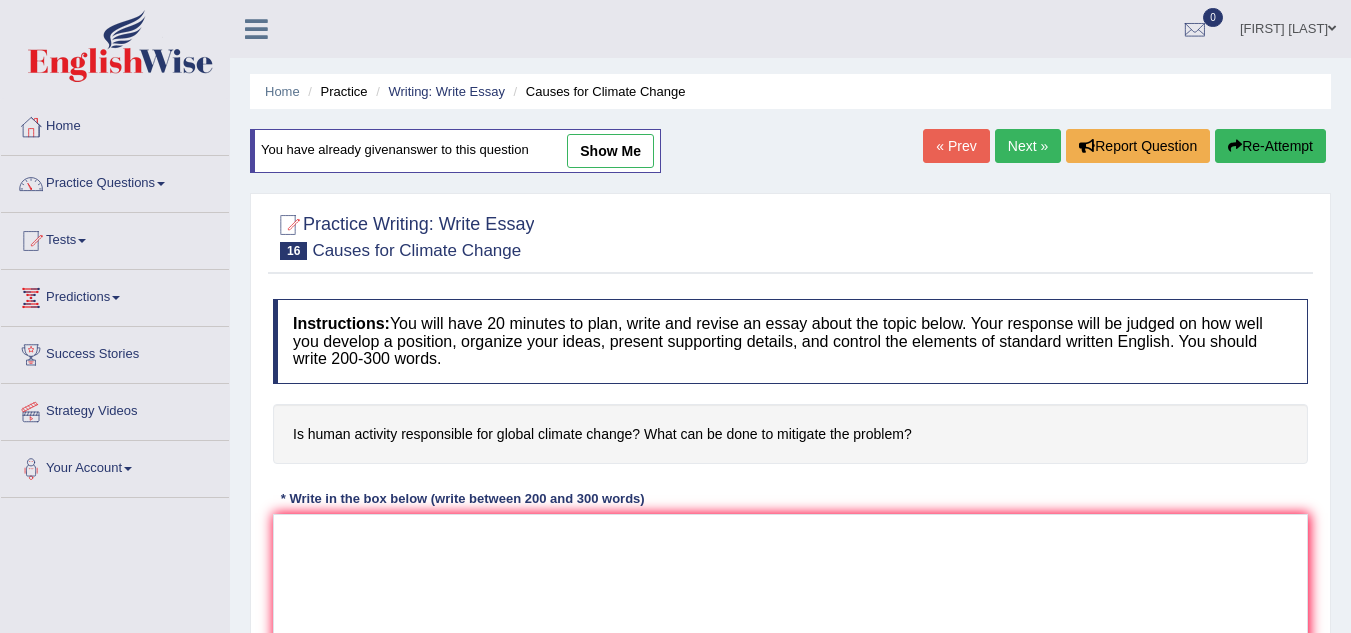 click on "You have already given   answer to this question
show me" at bounding box center [455, 151] 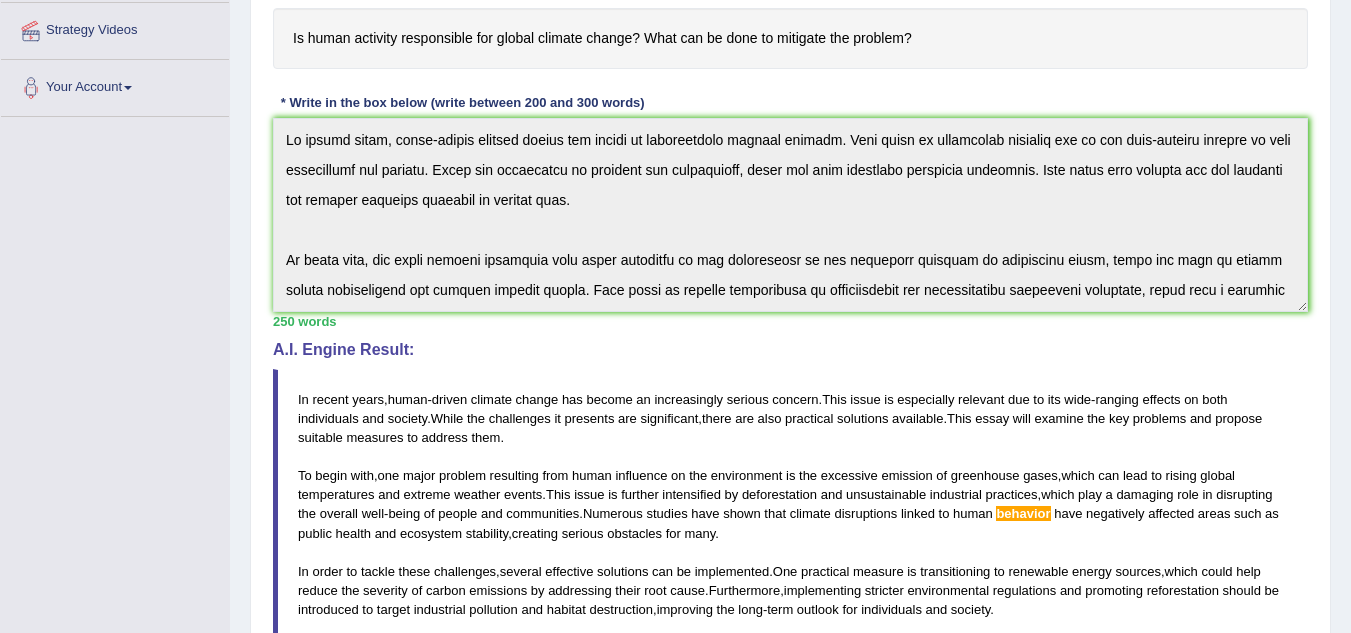 scroll, scrollTop: 382, scrollLeft: 0, axis: vertical 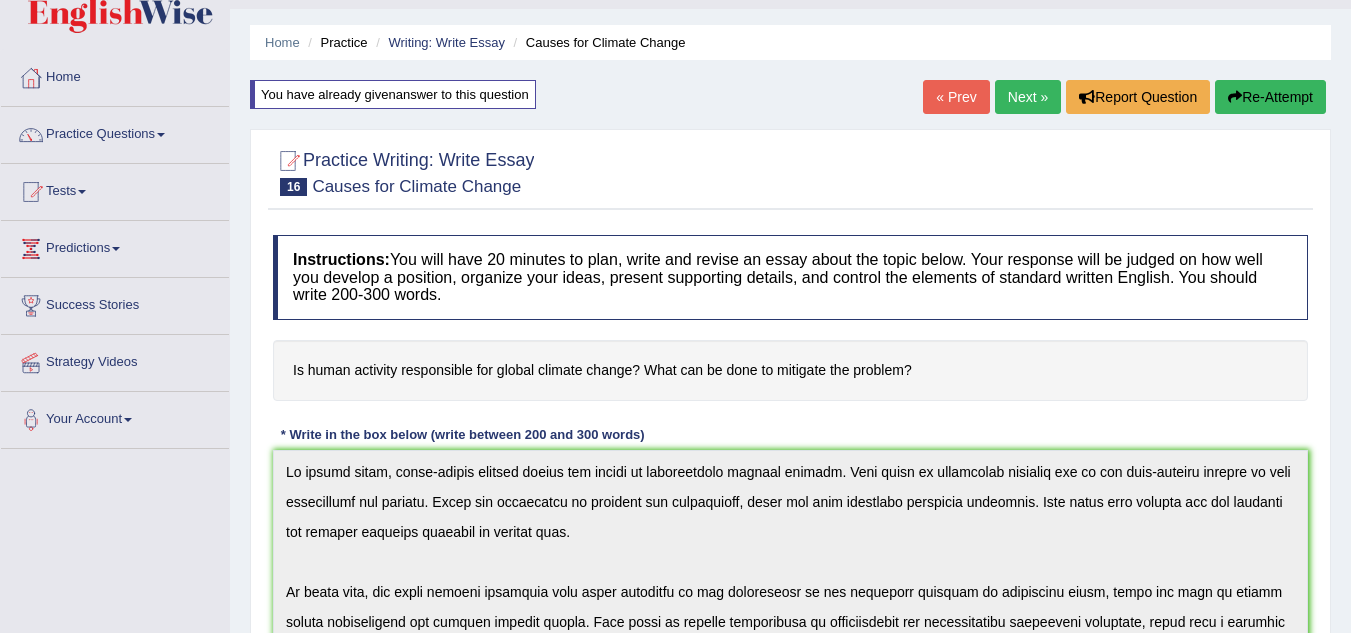 click on "Home
Practice
Writing: Write Essay
Causes for Climate Change
You have already given   answer to this question
« Prev Next »  Report Question  Re-Attempt
Practice Writing: Write Essay
16
Causes for Climate Change
Instructions:  You will have 20 minutes to plan, write and revise an essay about the topic below. Your response will be judged on how well you develop a position, organize your ideas, present supporting details, and control the elements of standard written English. You should write 200-300 words.
Is human activity responsible for global climate change? What can be done to mitigate the problem? * Write in the box below (write between 200 and 300 words) 250 words Written Keywords:  human  global  climate  change  problem  impact  influence  global  environment  carbon  gases In" at bounding box center (790, 654) 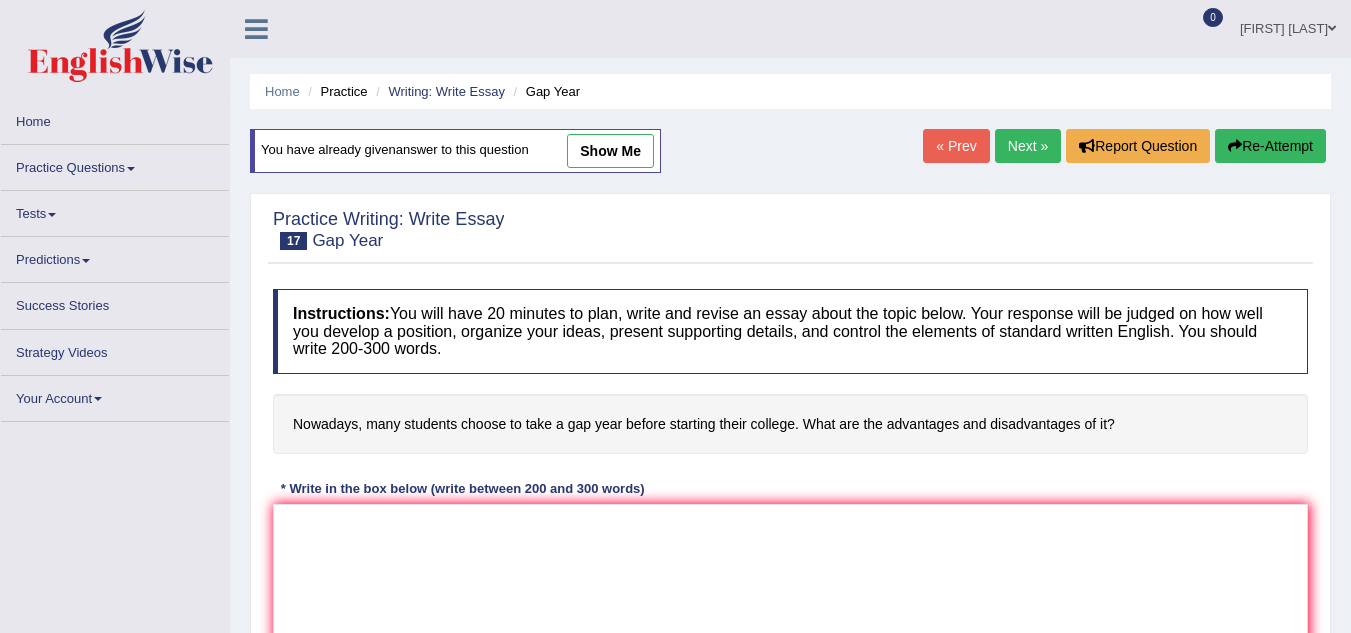 scroll, scrollTop: 0, scrollLeft: 0, axis: both 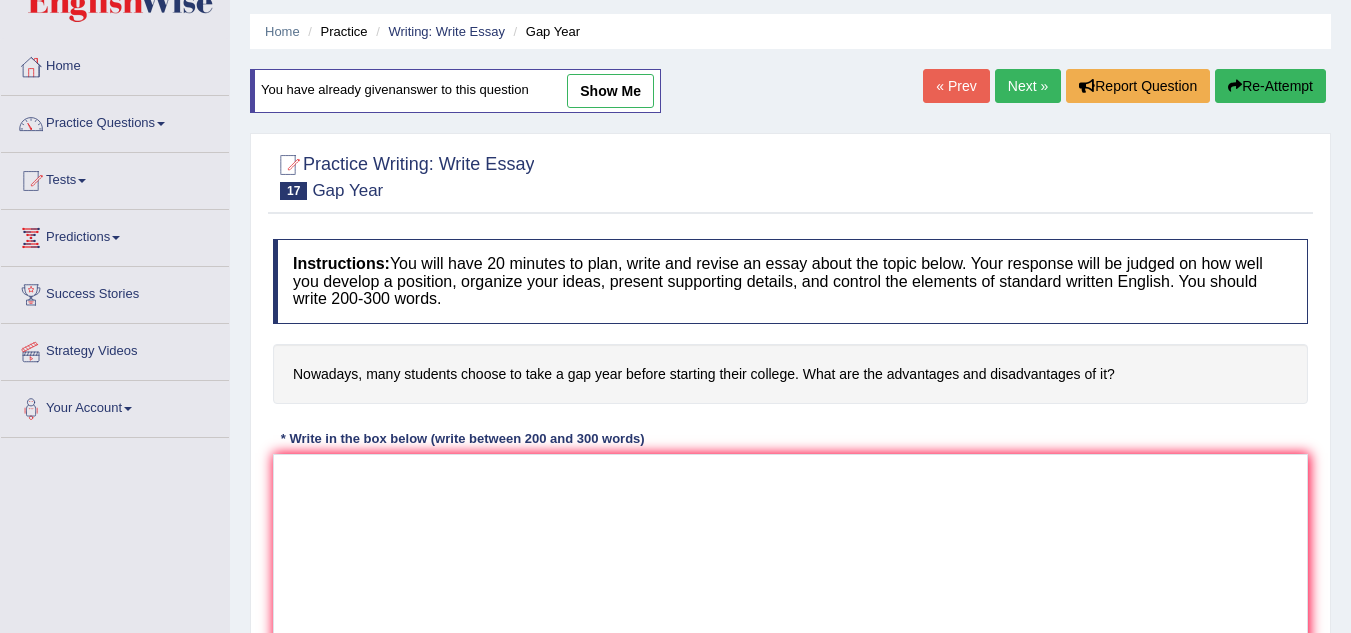 click on "show me" at bounding box center (610, 91) 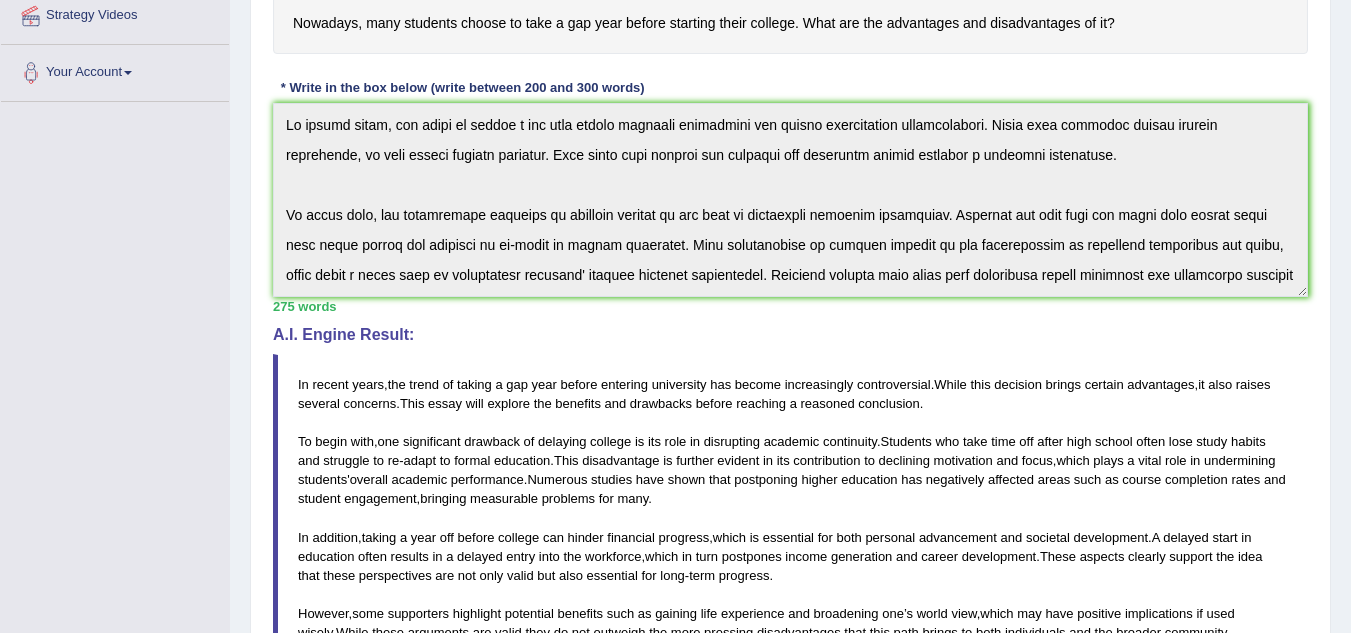 scroll, scrollTop: 397, scrollLeft: 0, axis: vertical 